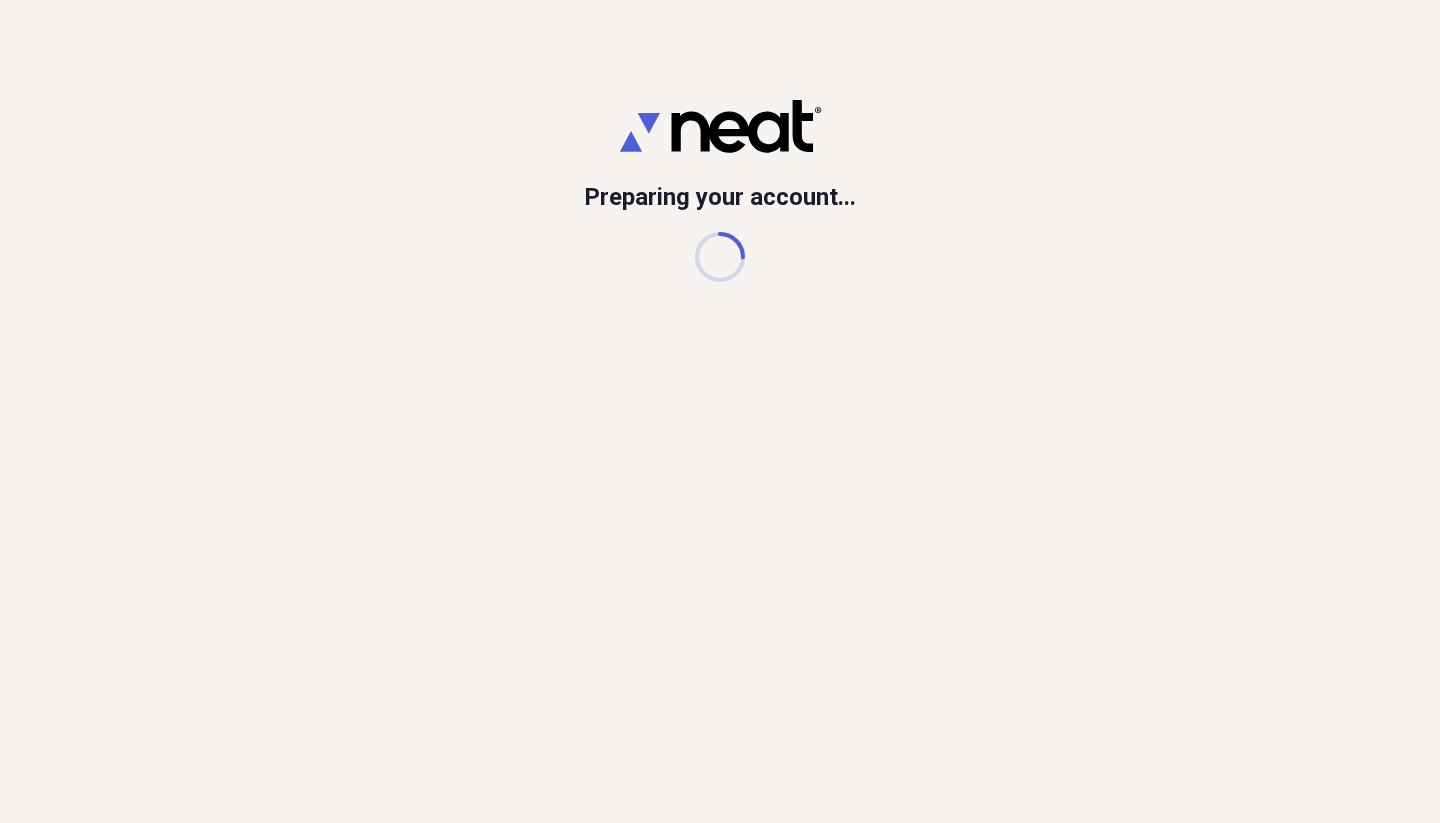 scroll, scrollTop: 0, scrollLeft: 0, axis: both 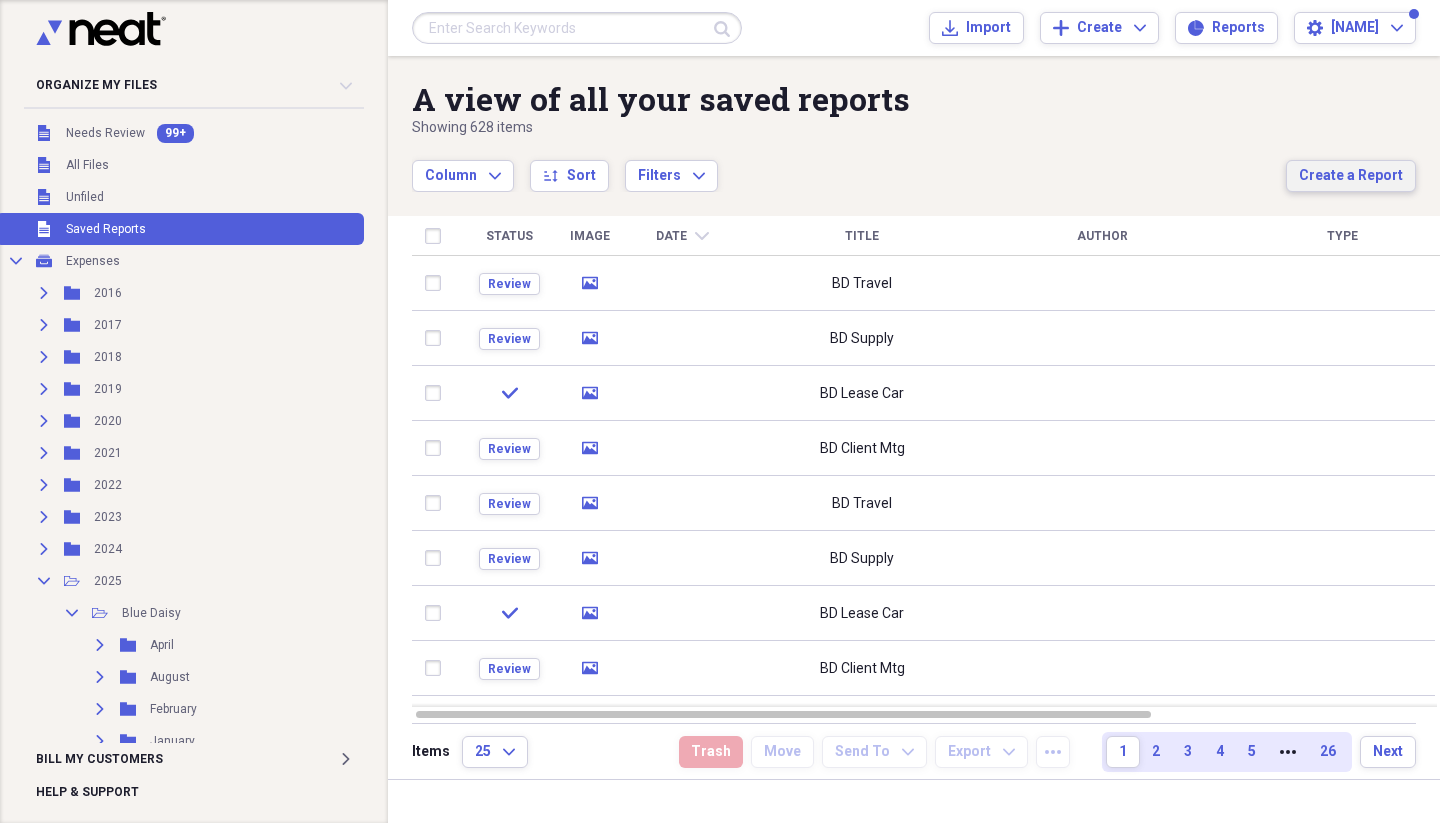 click on "Create a Report" at bounding box center (1351, 176) 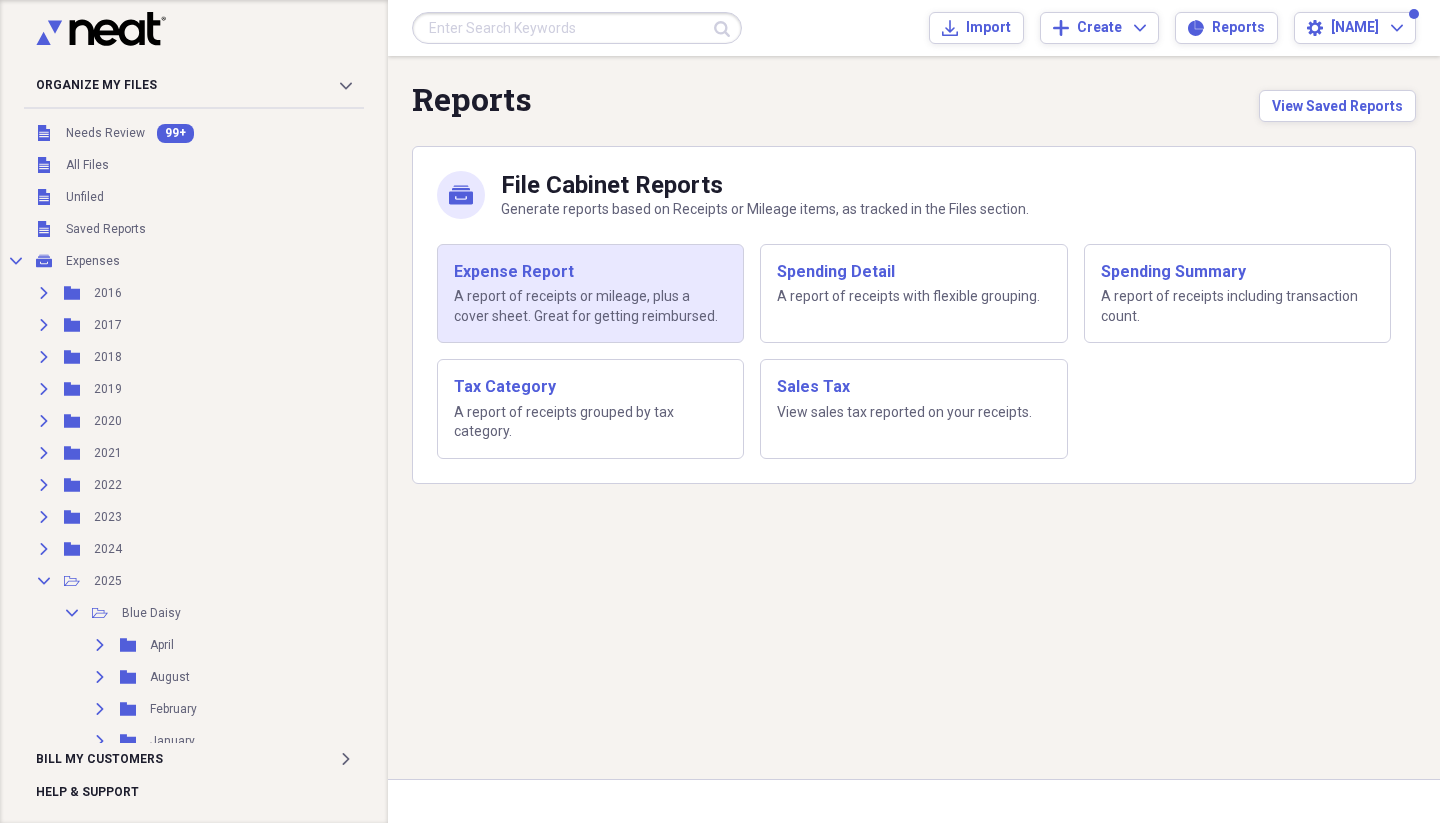 click on "Expense Report" at bounding box center (590, 272) 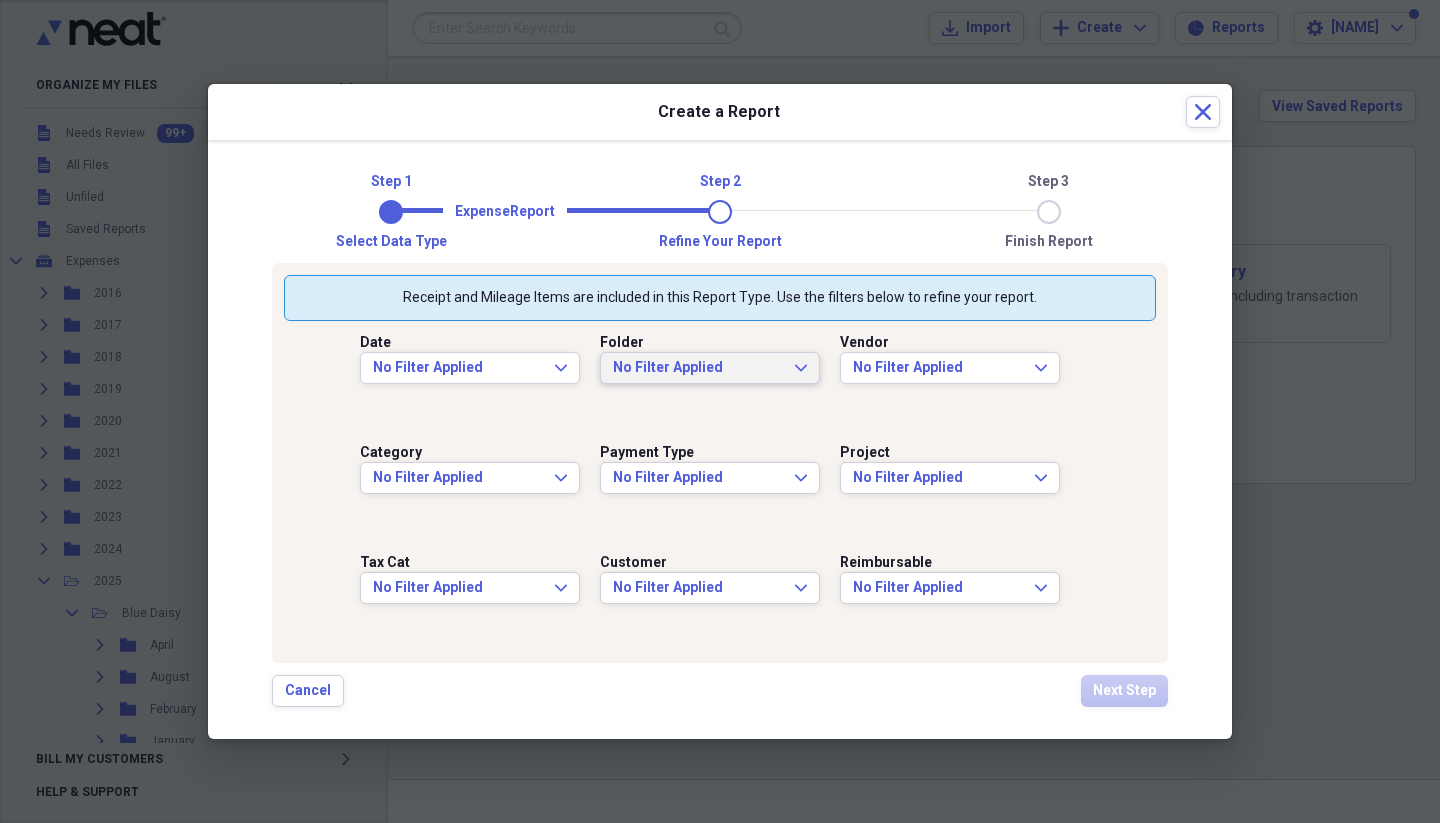 click on "Expand" 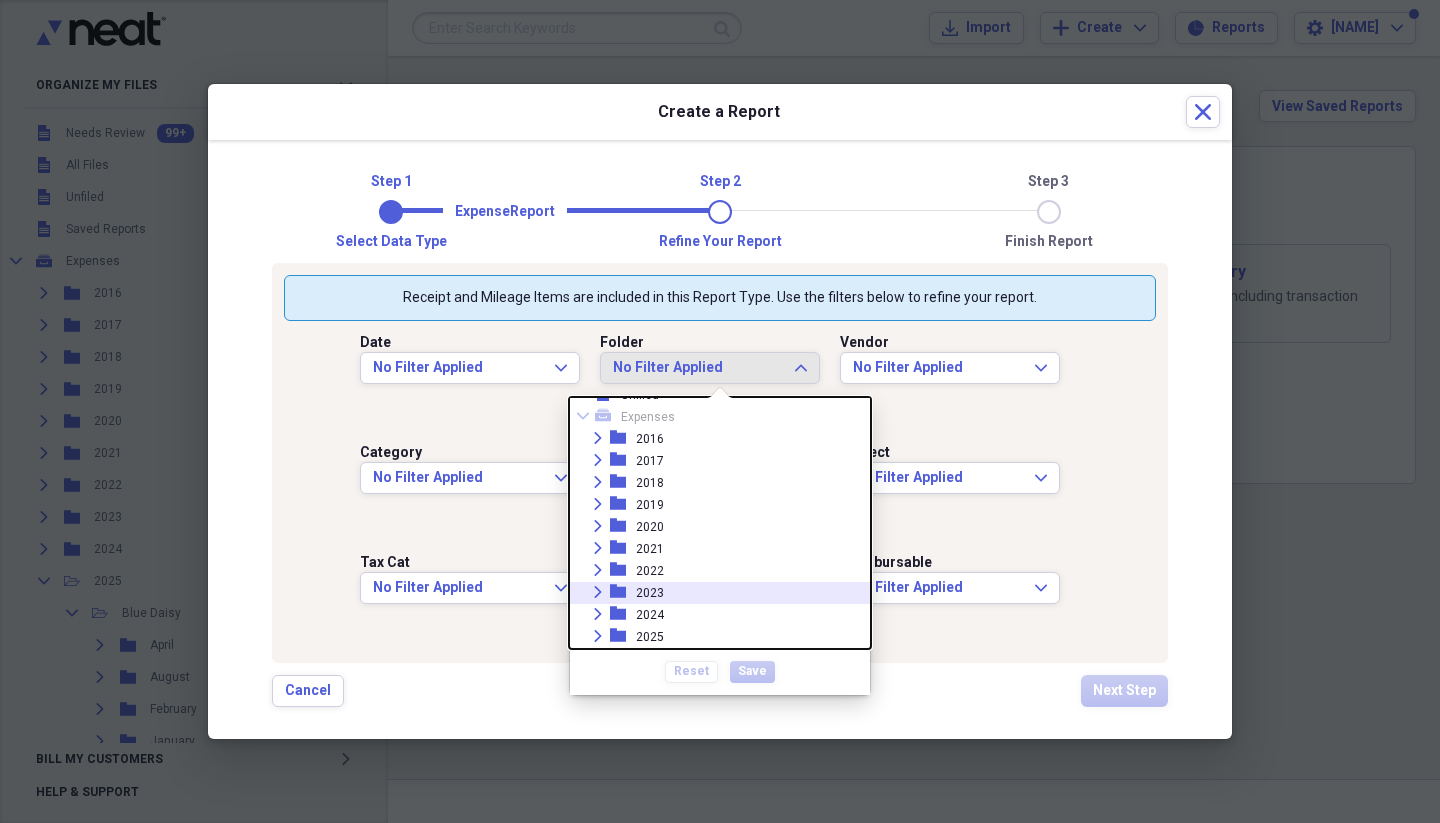 scroll, scrollTop: 29, scrollLeft: 0, axis: vertical 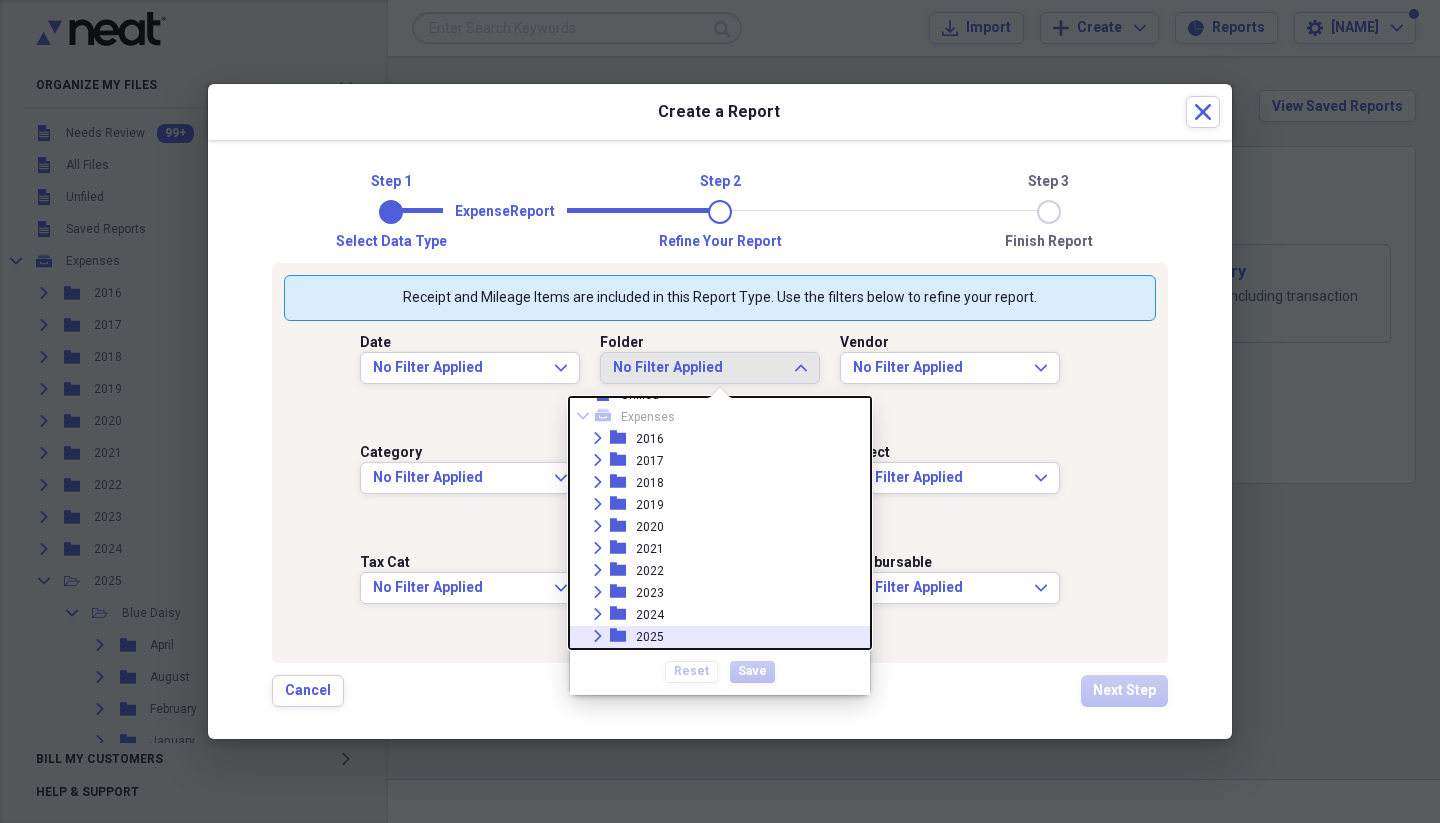 click on "Expand" 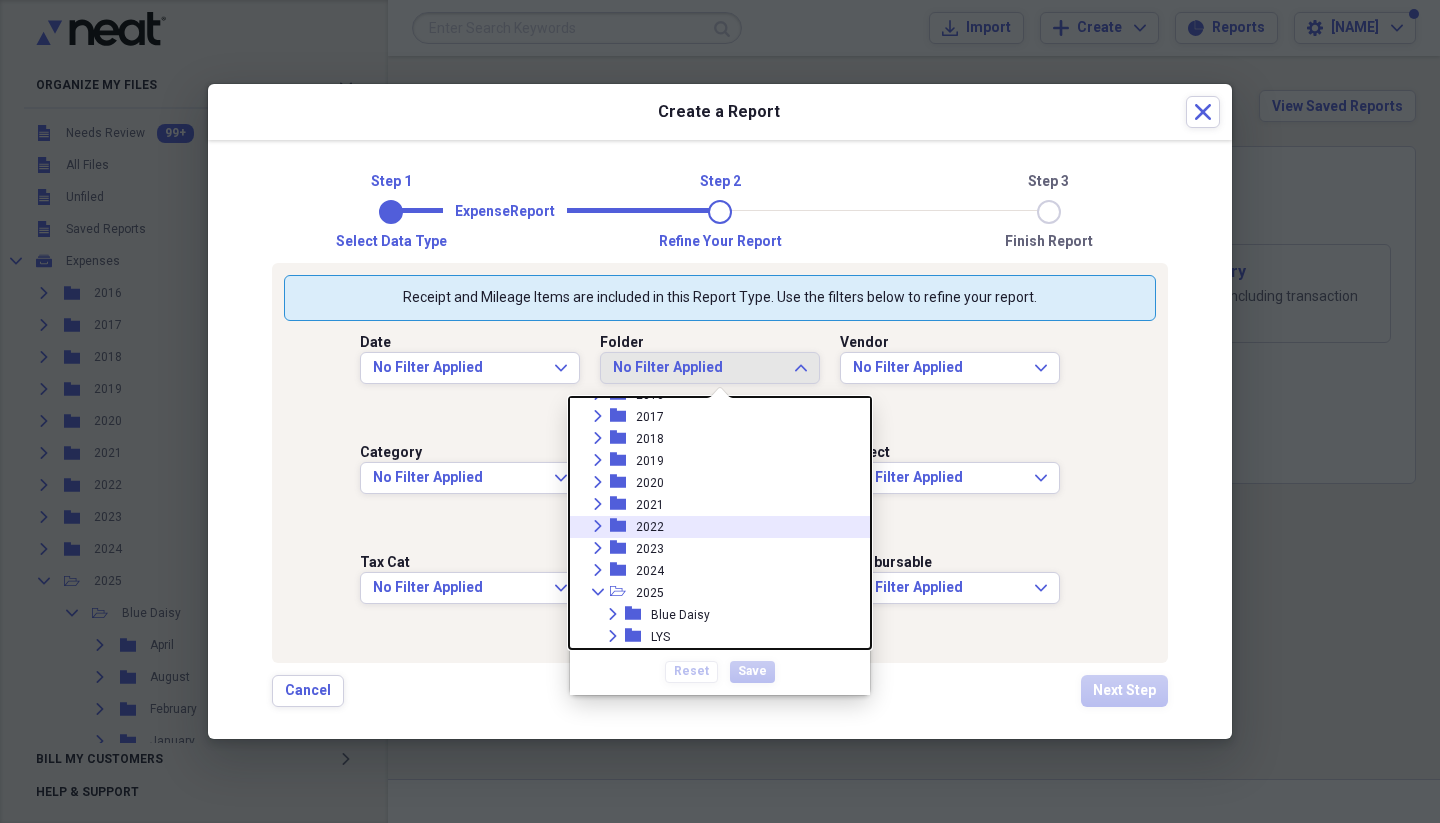 scroll, scrollTop: 73, scrollLeft: 0, axis: vertical 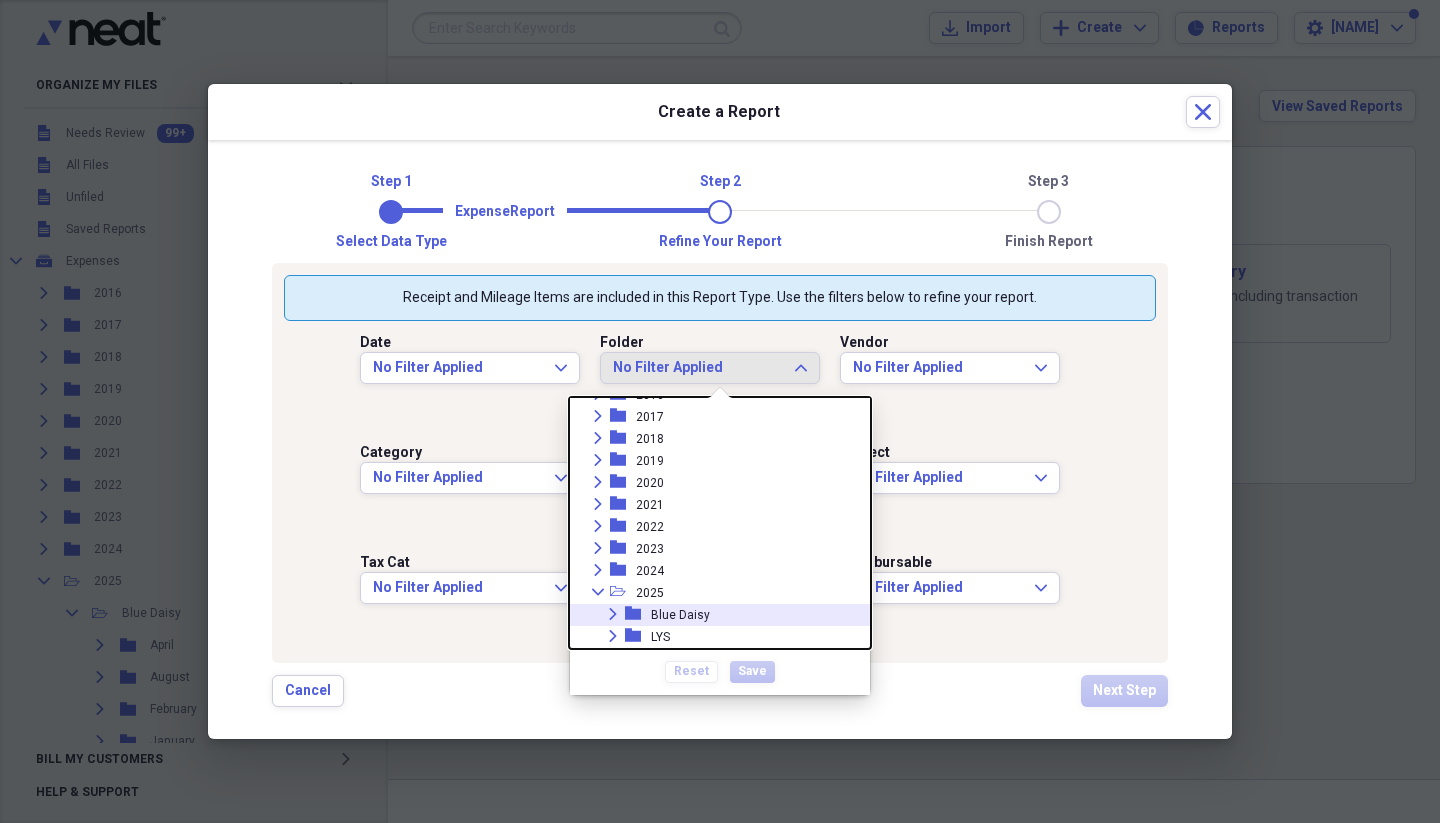 click 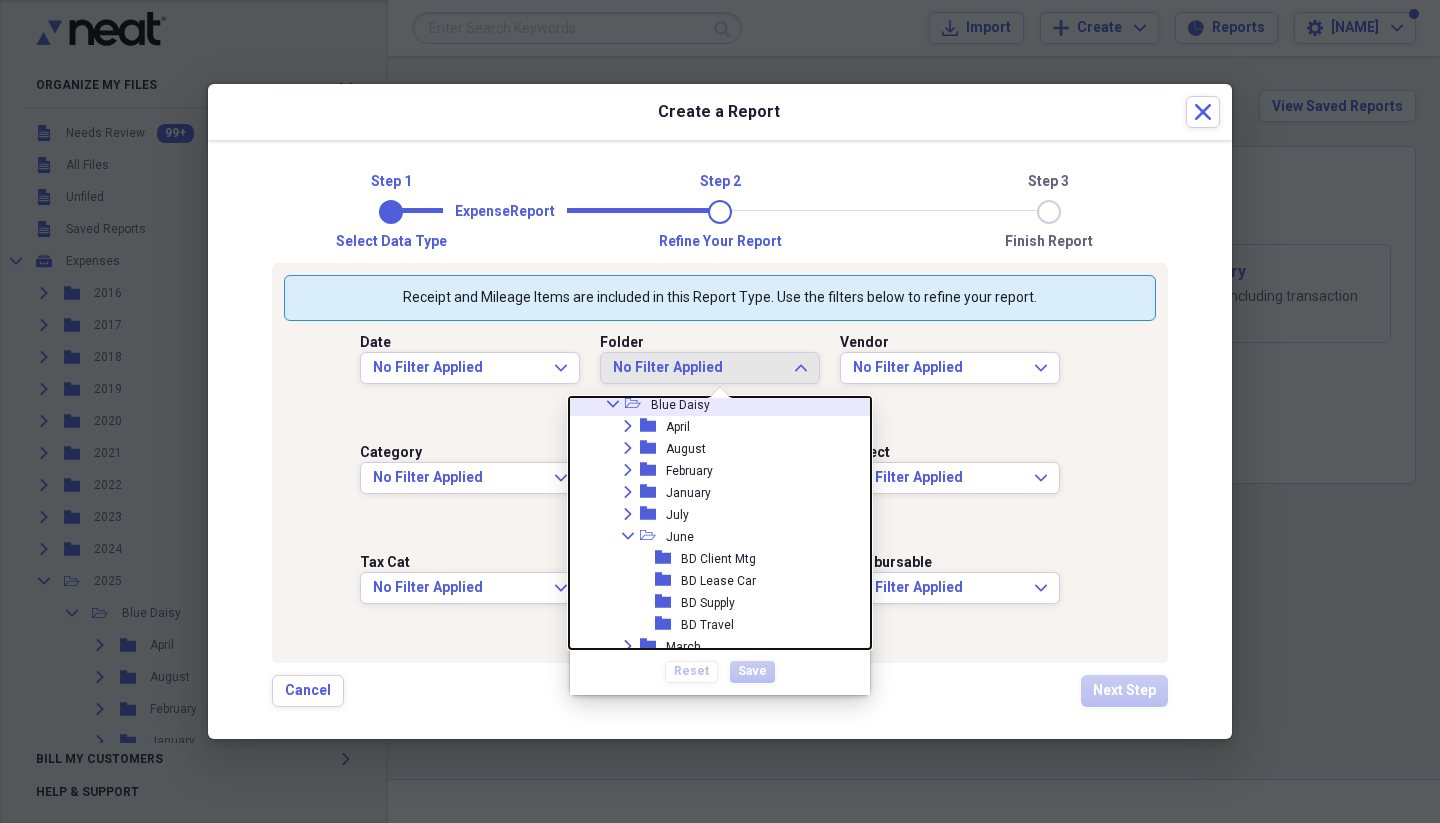 scroll, scrollTop: 292, scrollLeft: 0, axis: vertical 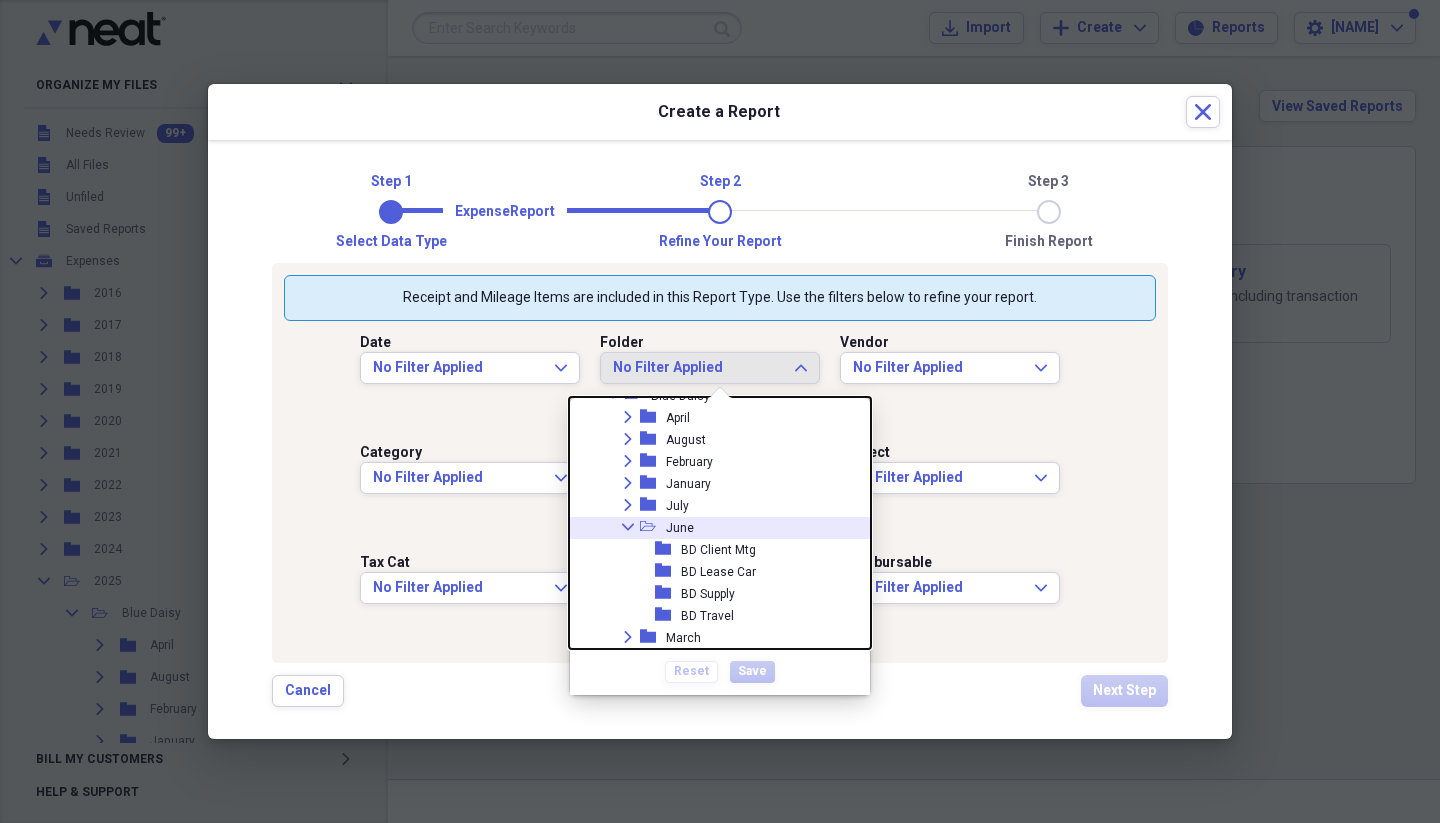 click 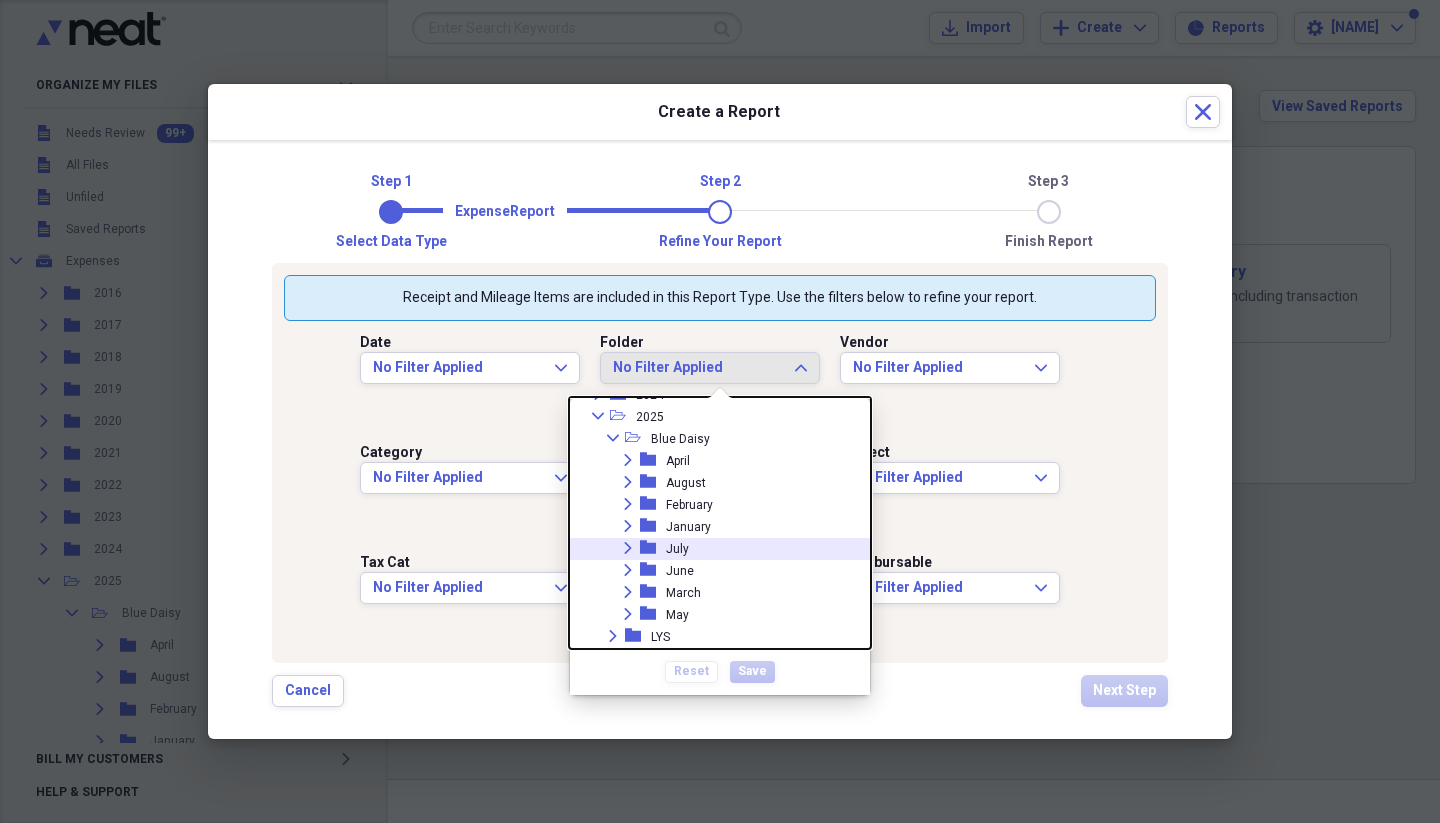 click 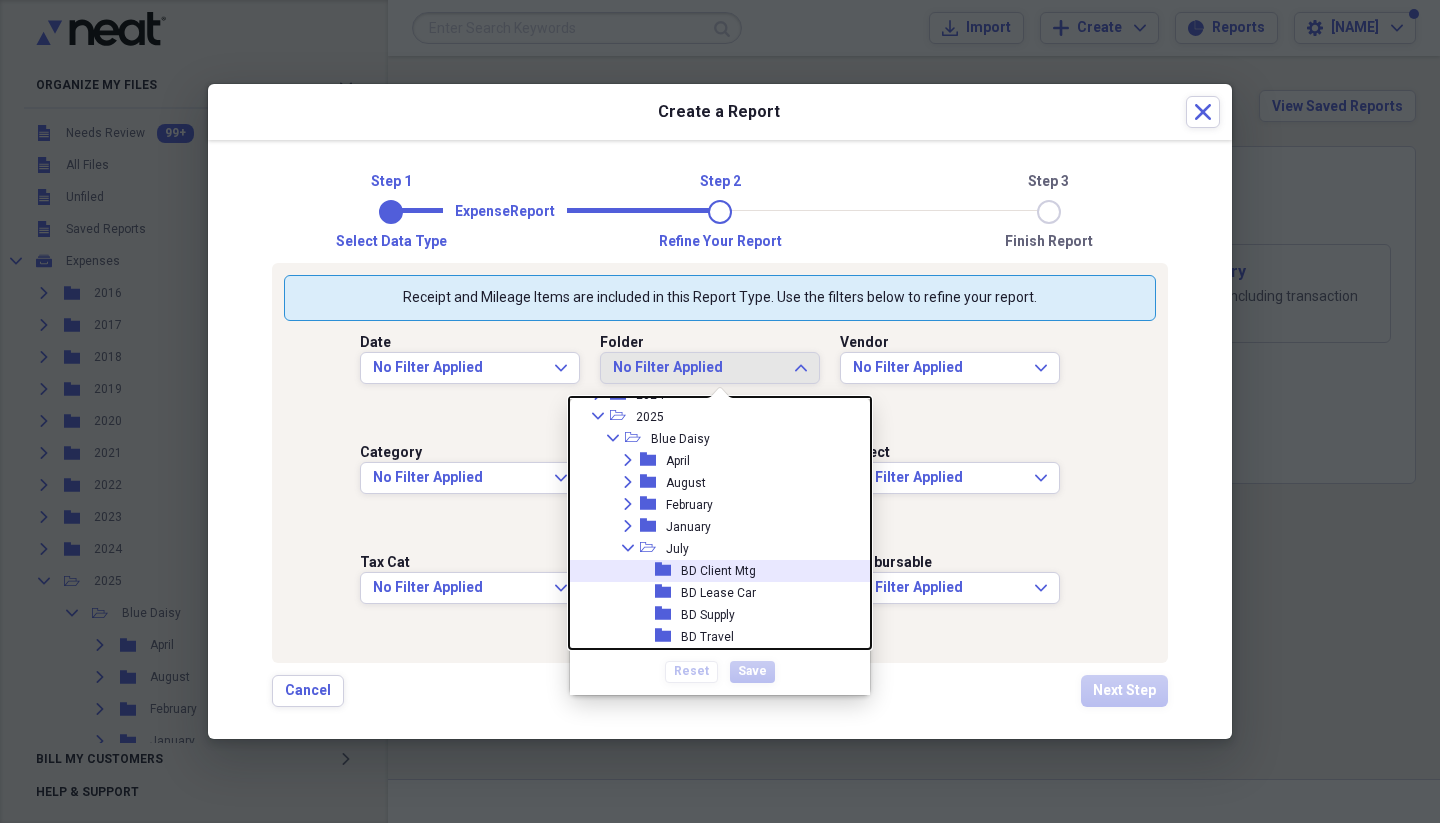 click 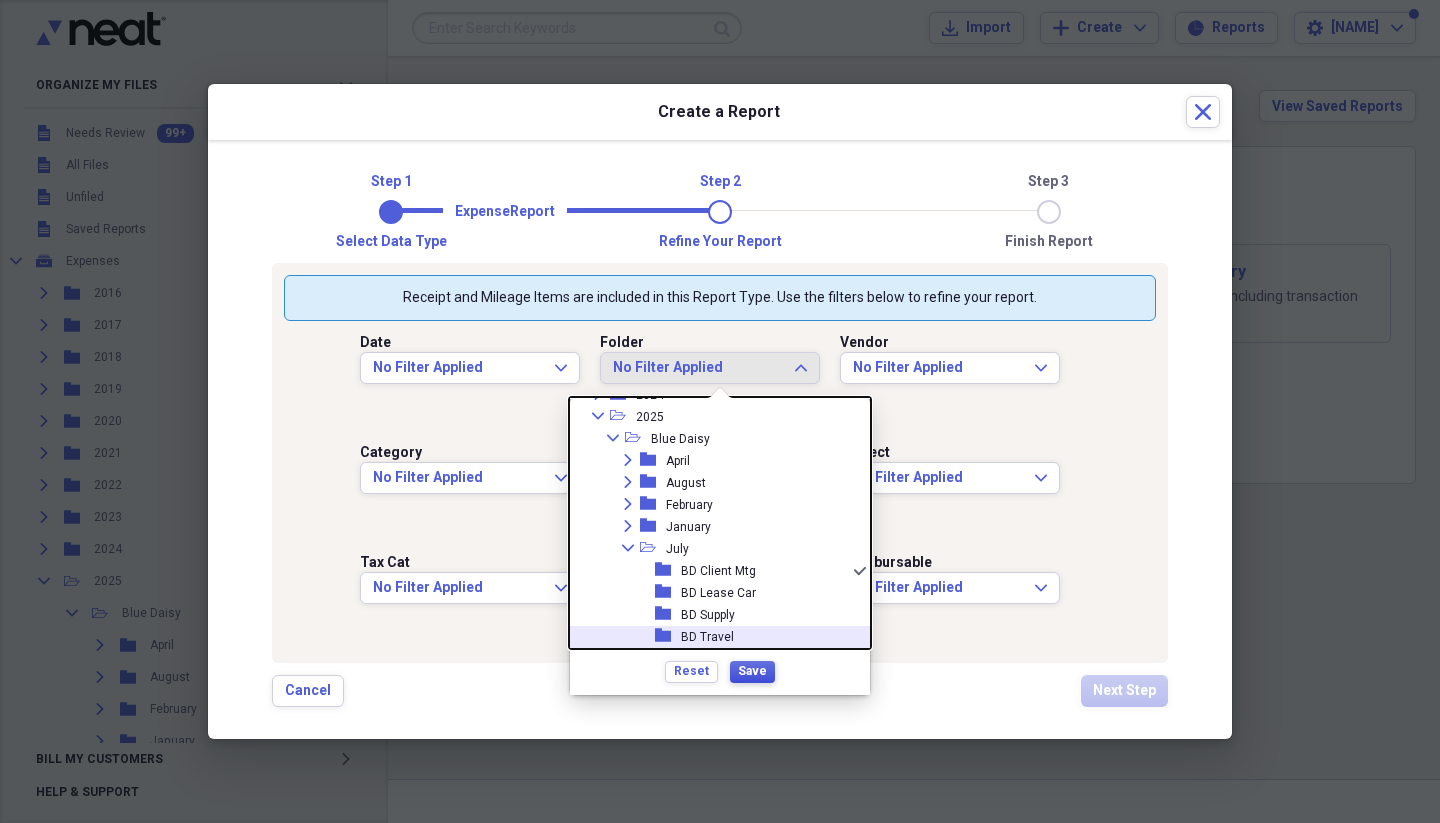 click on "Save" at bounding box center (752, 671) 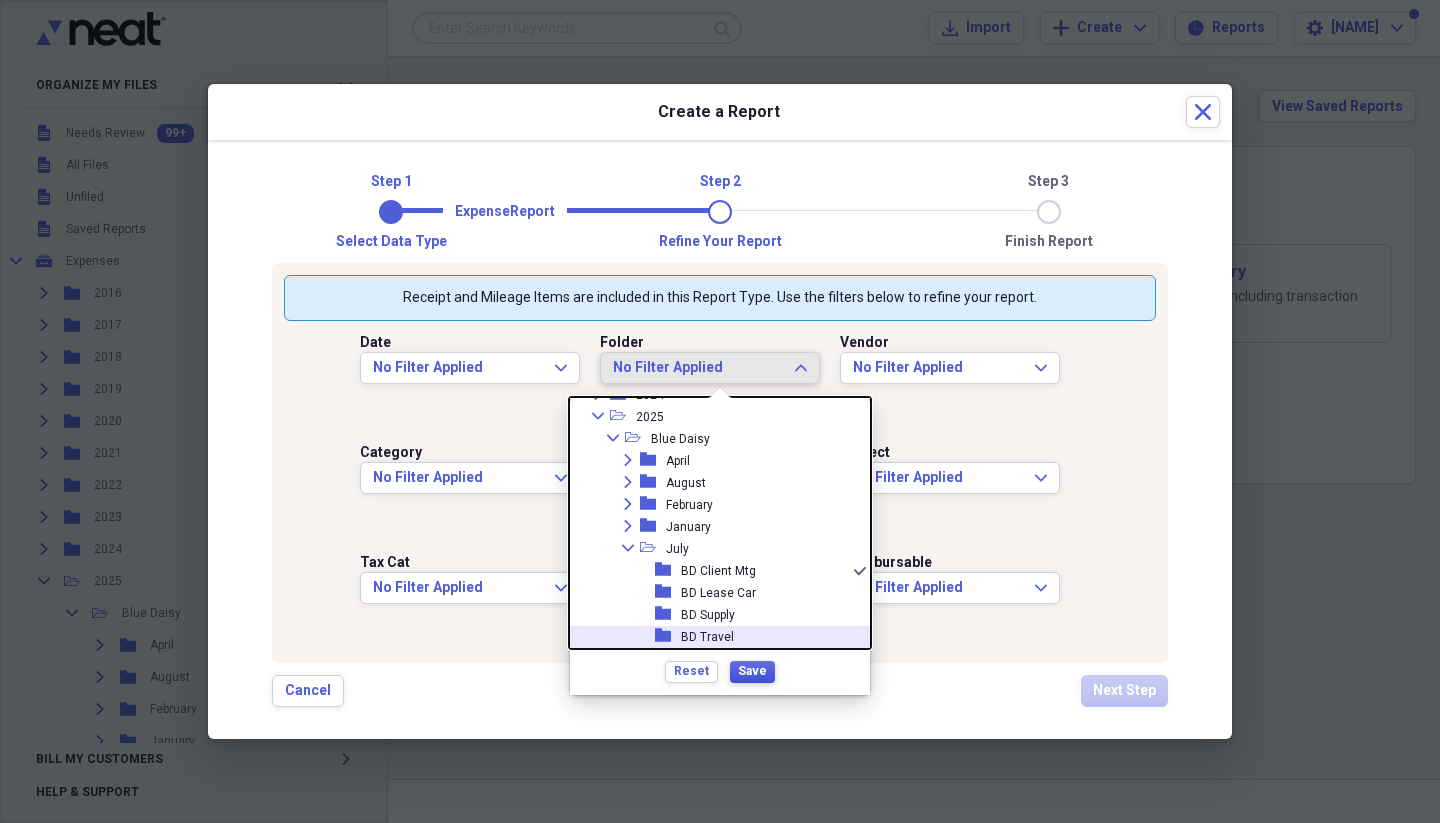 scroll, scrollTop: 0, scrollLeft: 0, axis: both 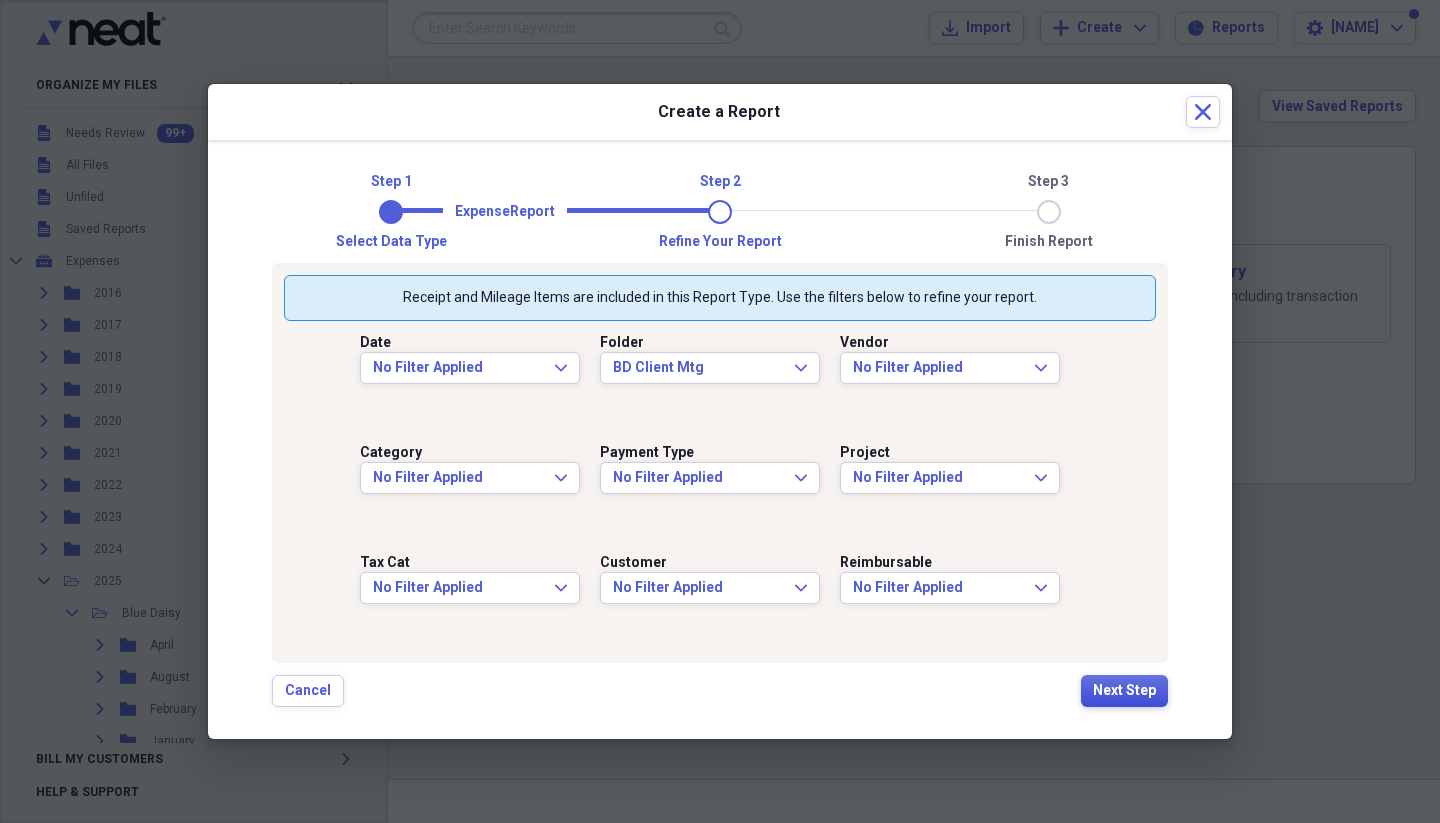 click on "Next Step" at bounding box center [1124, 691] 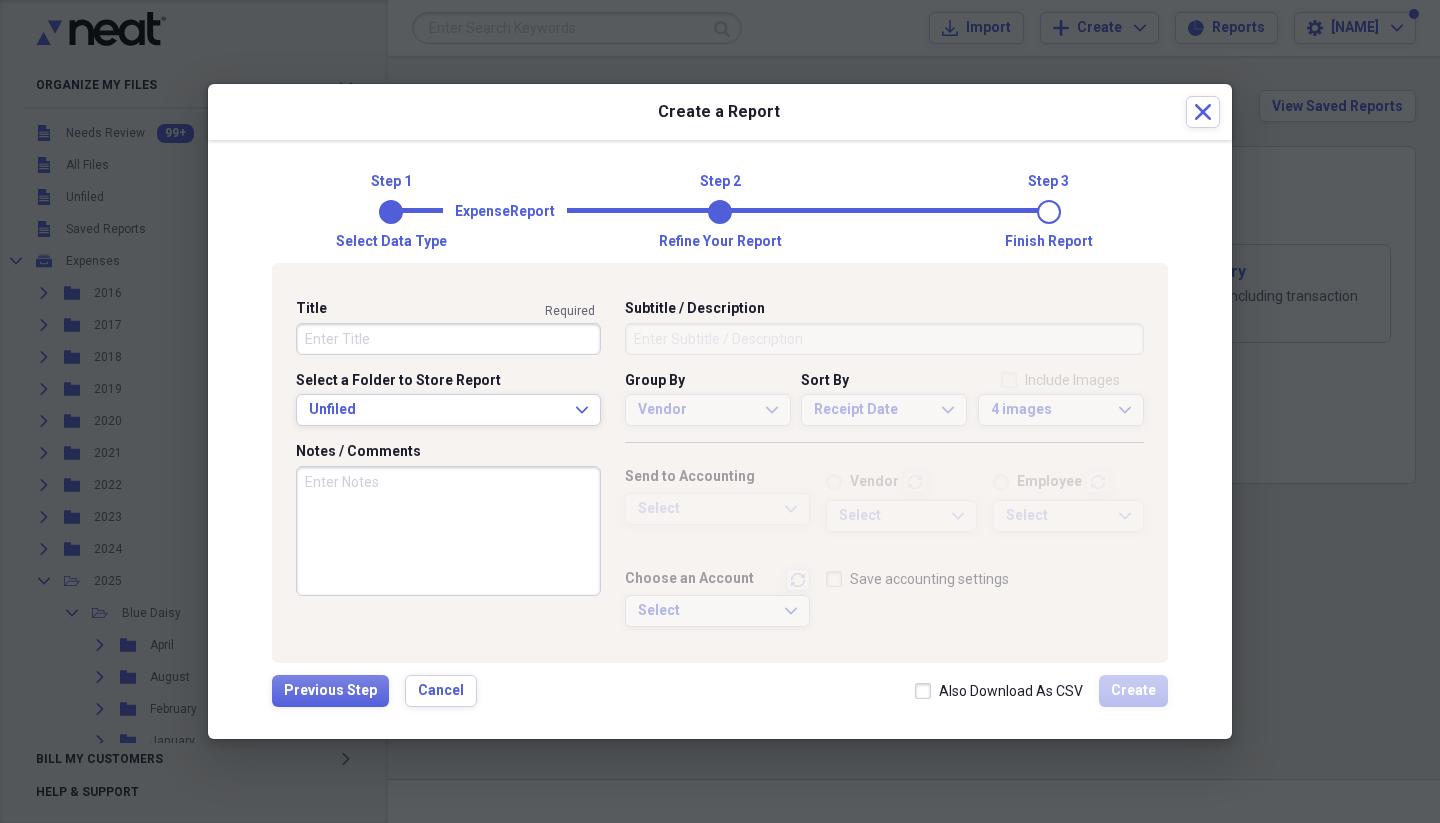 click on "Title" at bounding box center [448, 339] 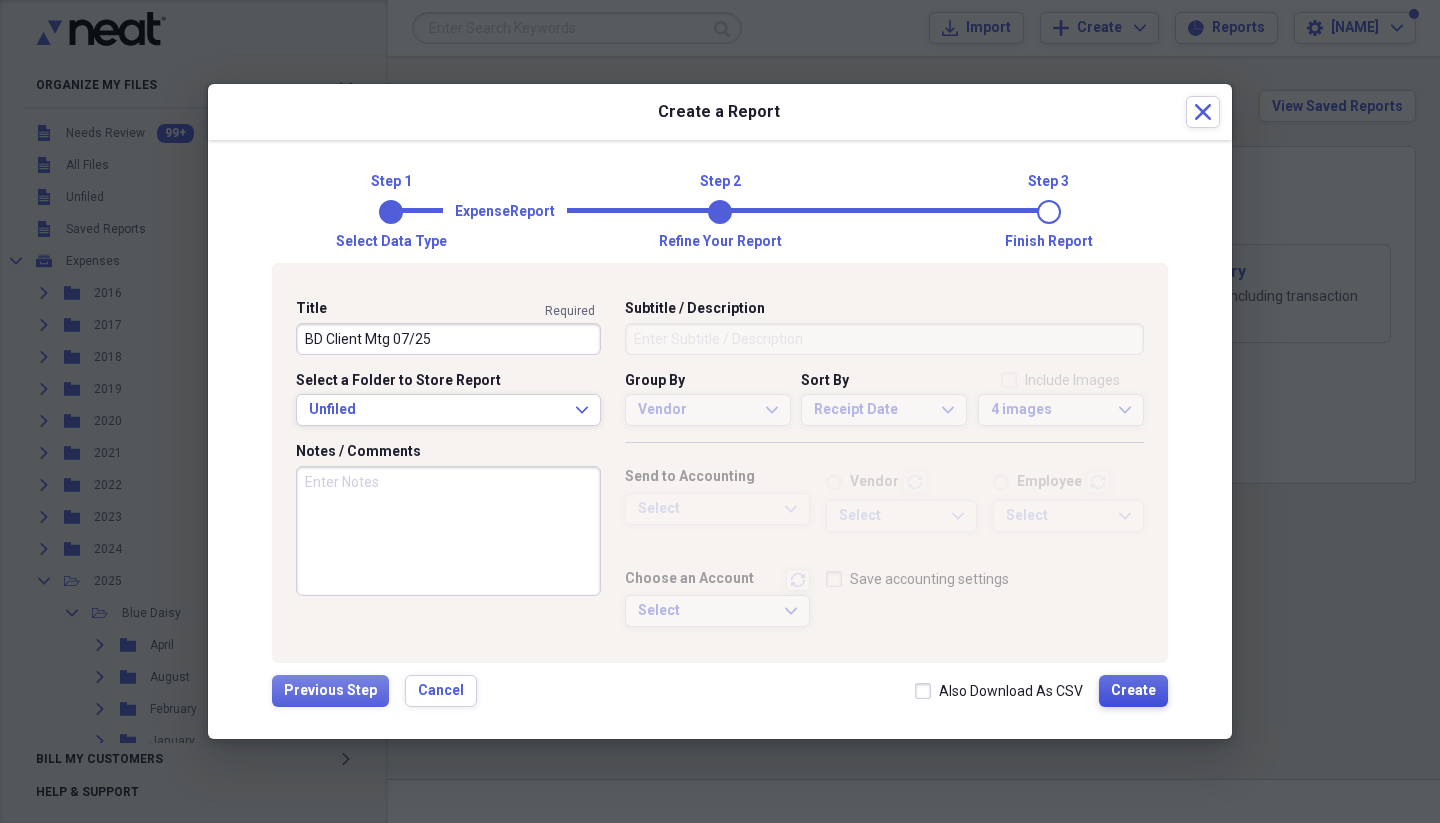 type on "BD Client Mtg 07/25" 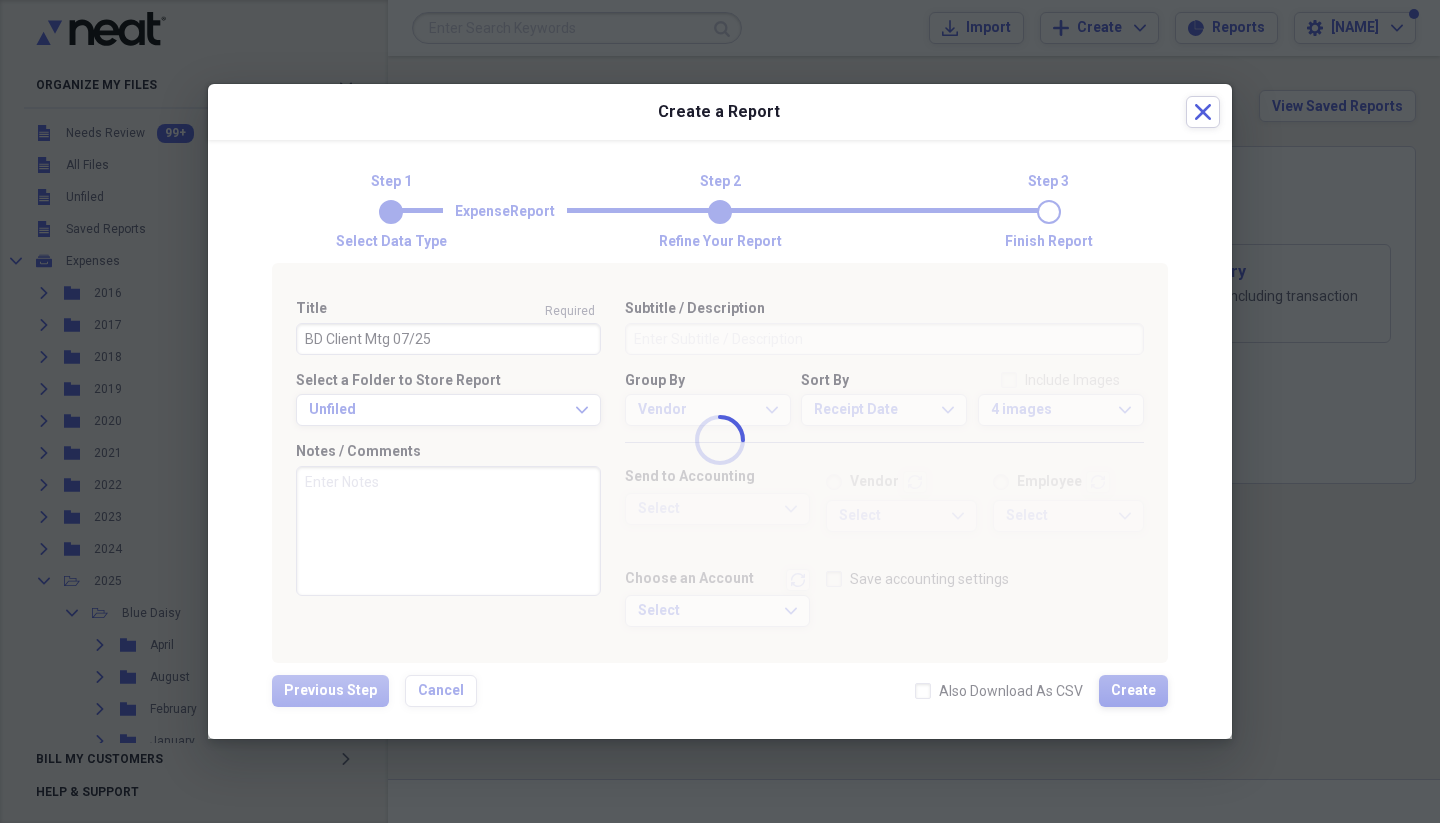 type 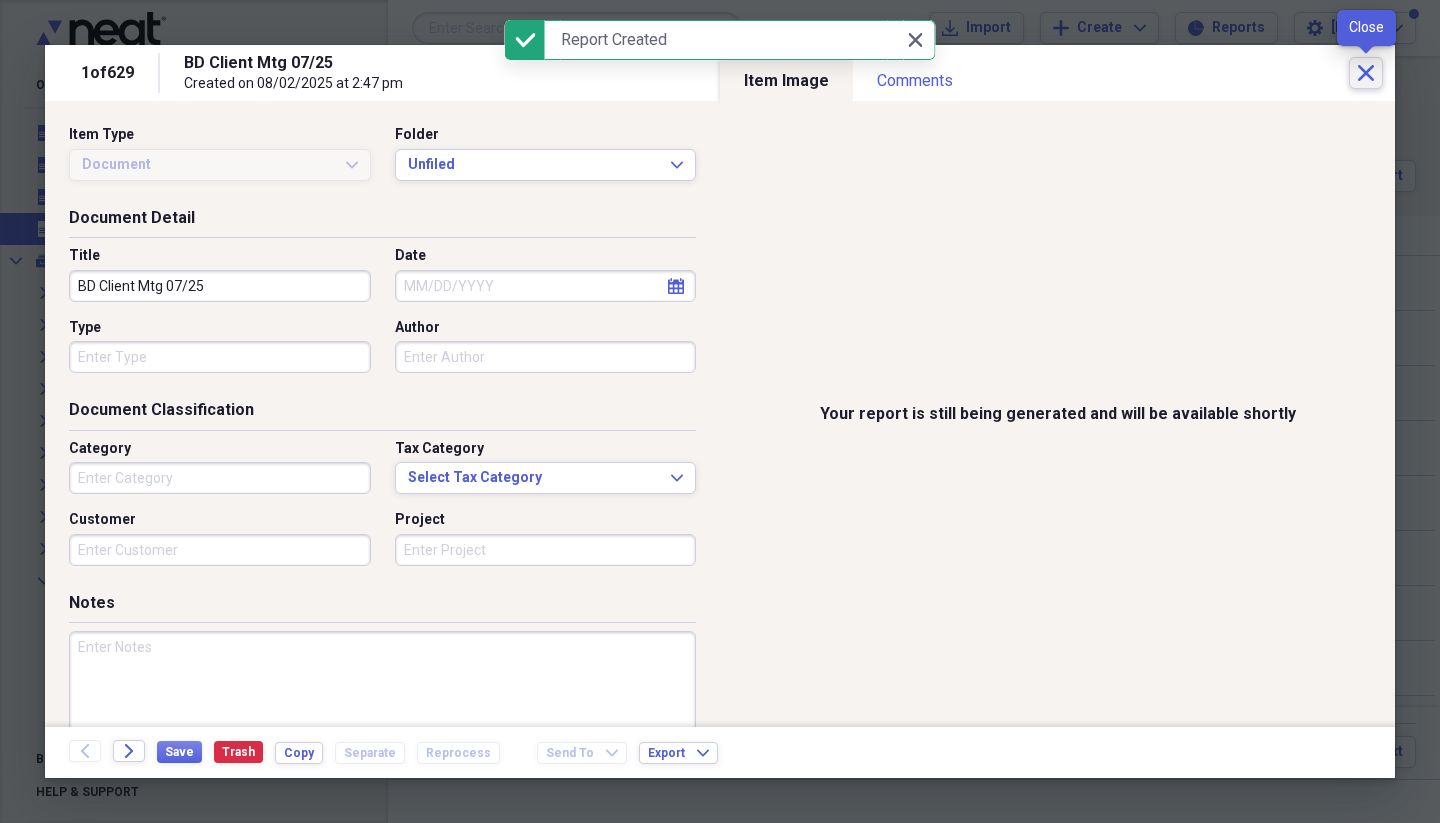 click on "Close" at bounding box center (1366, 73) 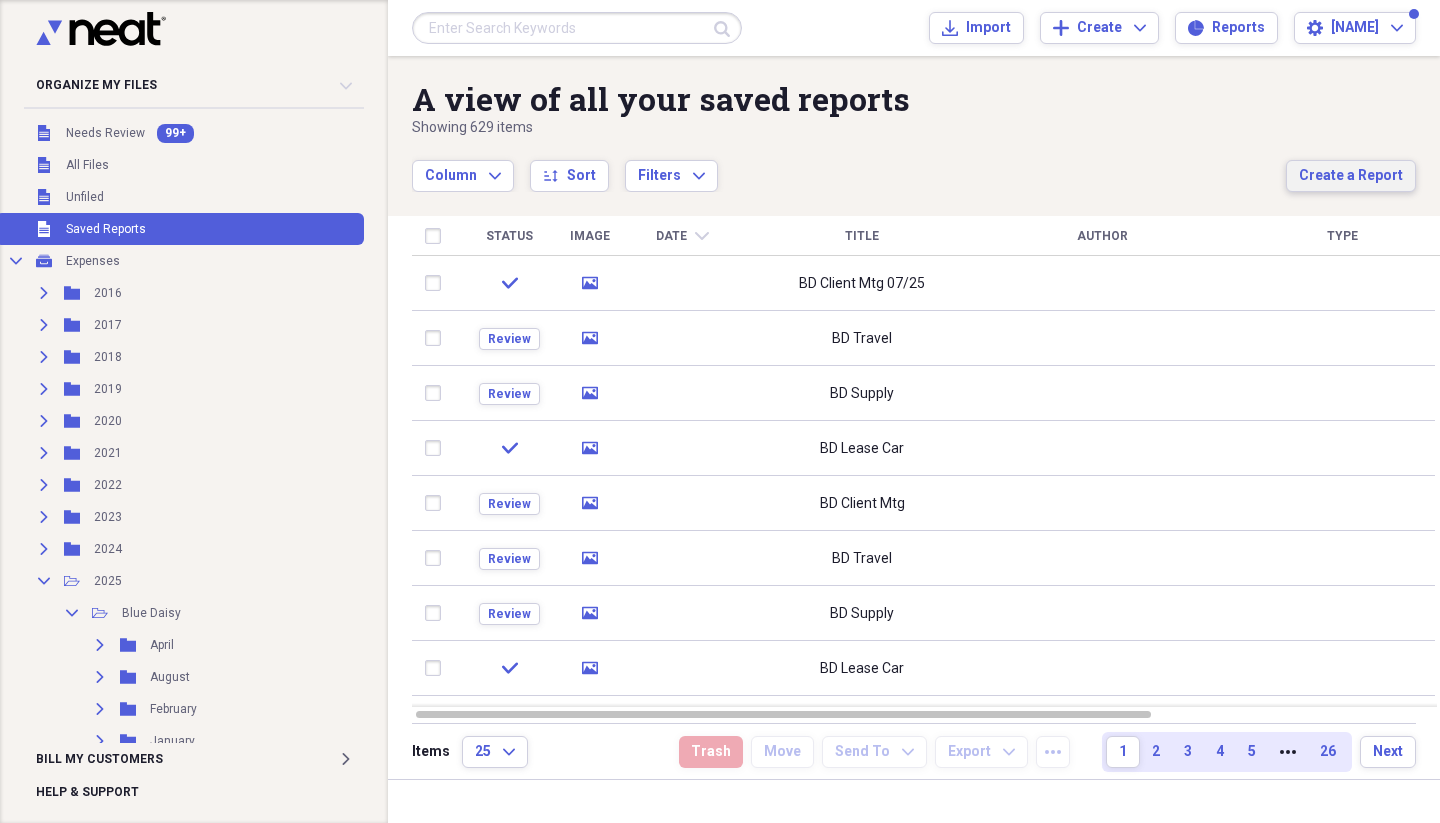 click on "Create a Report" at bounding box center [1351, 176] 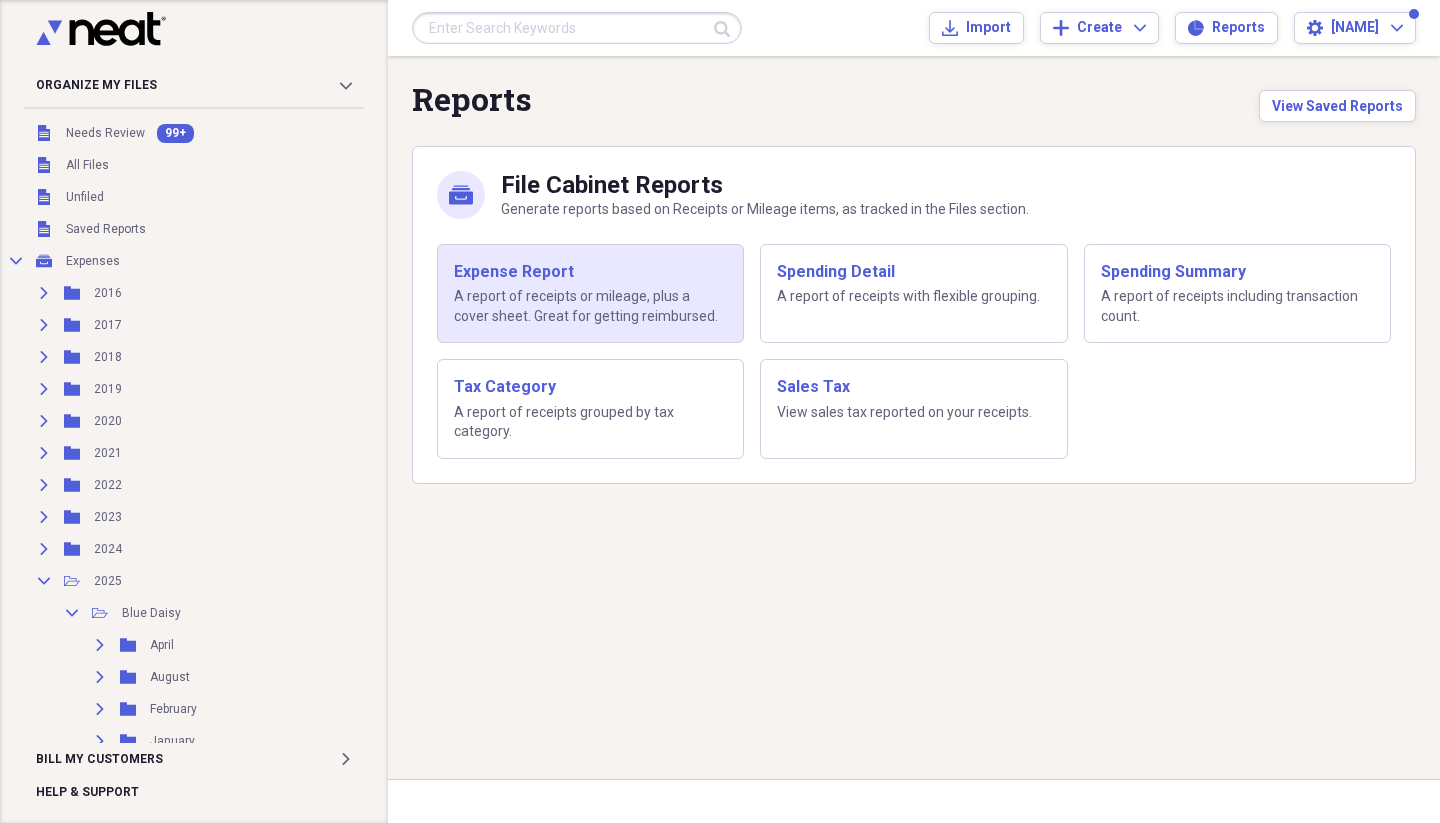 click on "Expense Report" at bounding box center (590, 272) 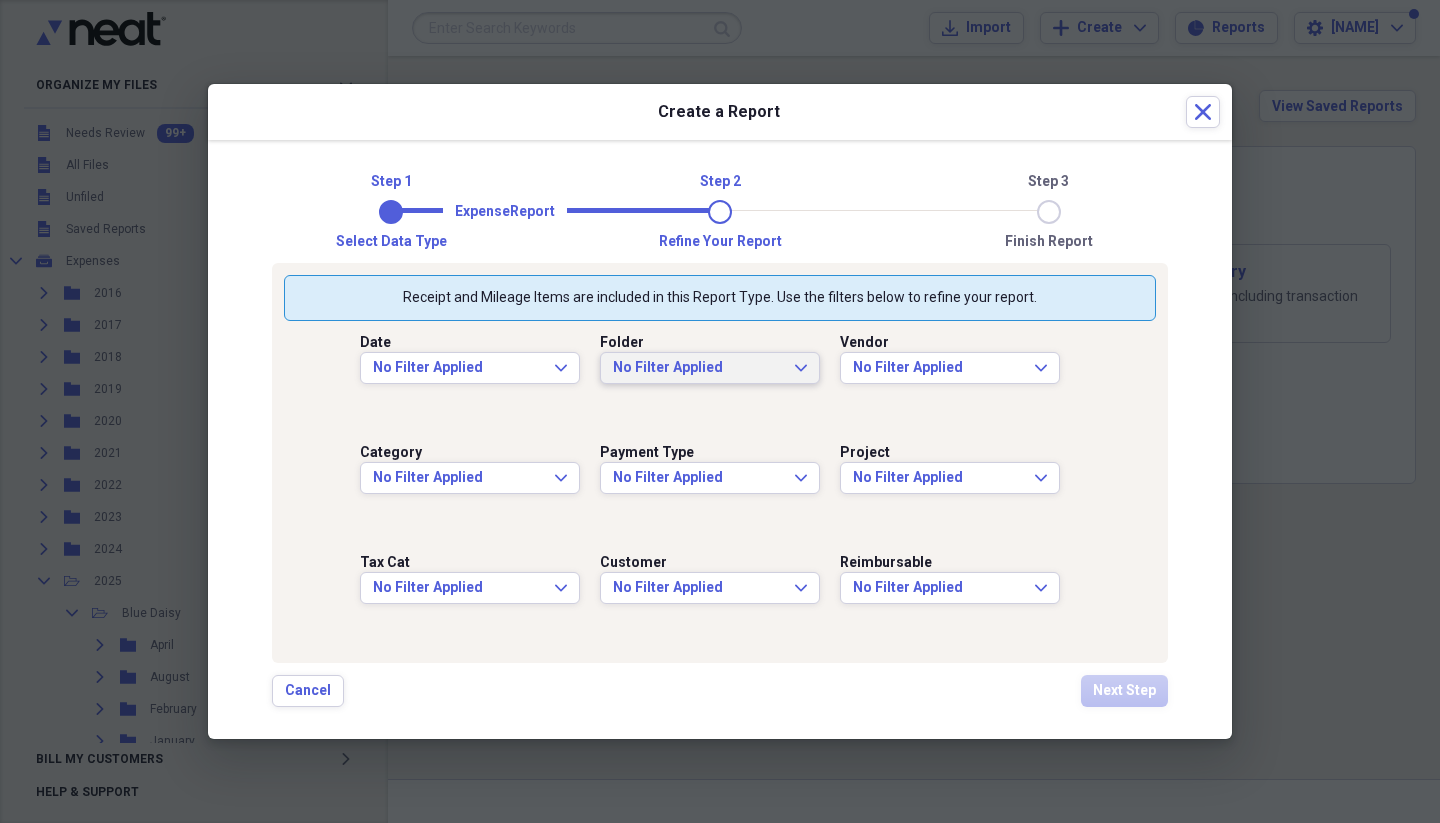 click on "Expand" 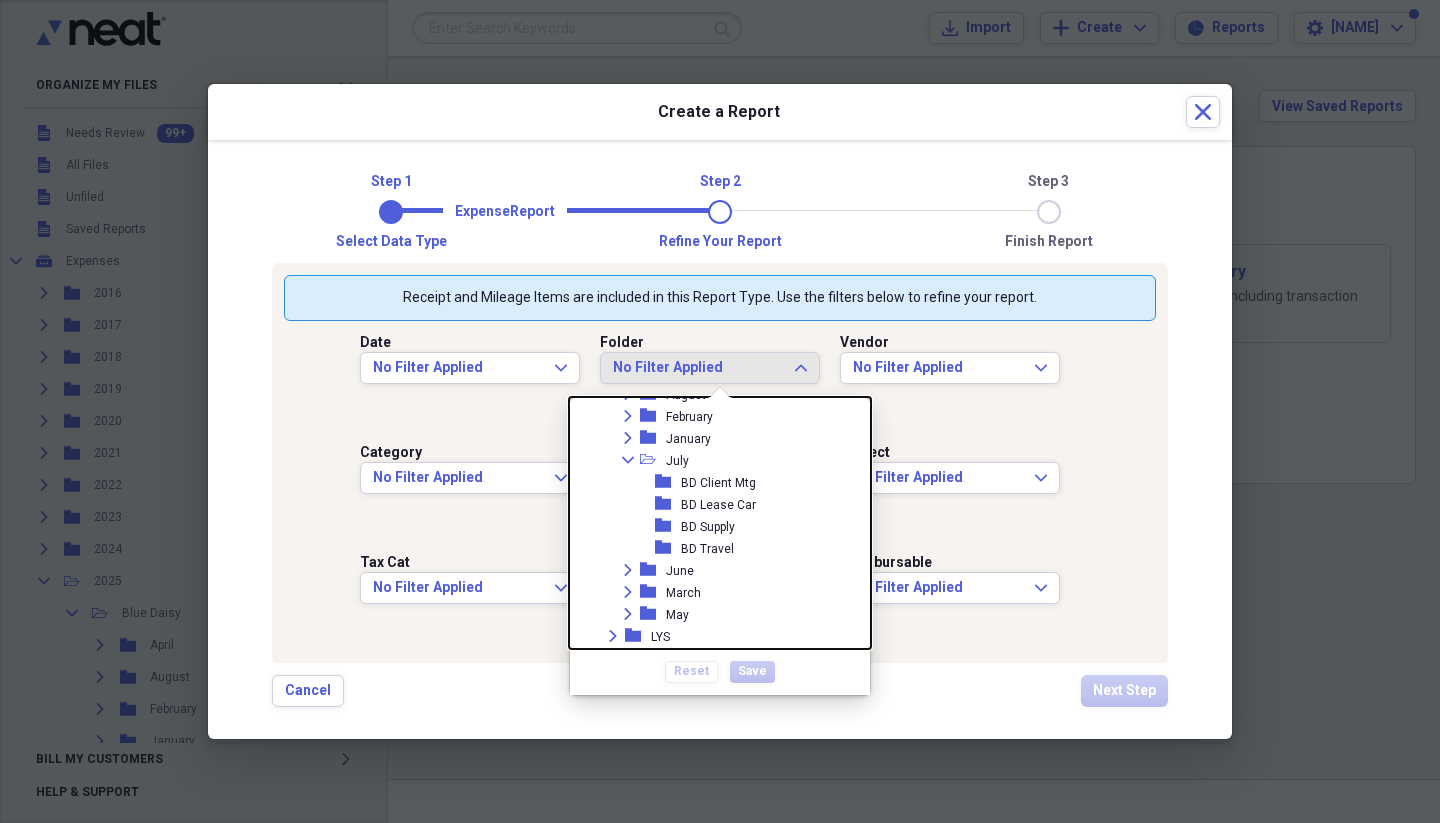 scroll, scrollTop: 337, scrollLeft: 0, axis: vertical 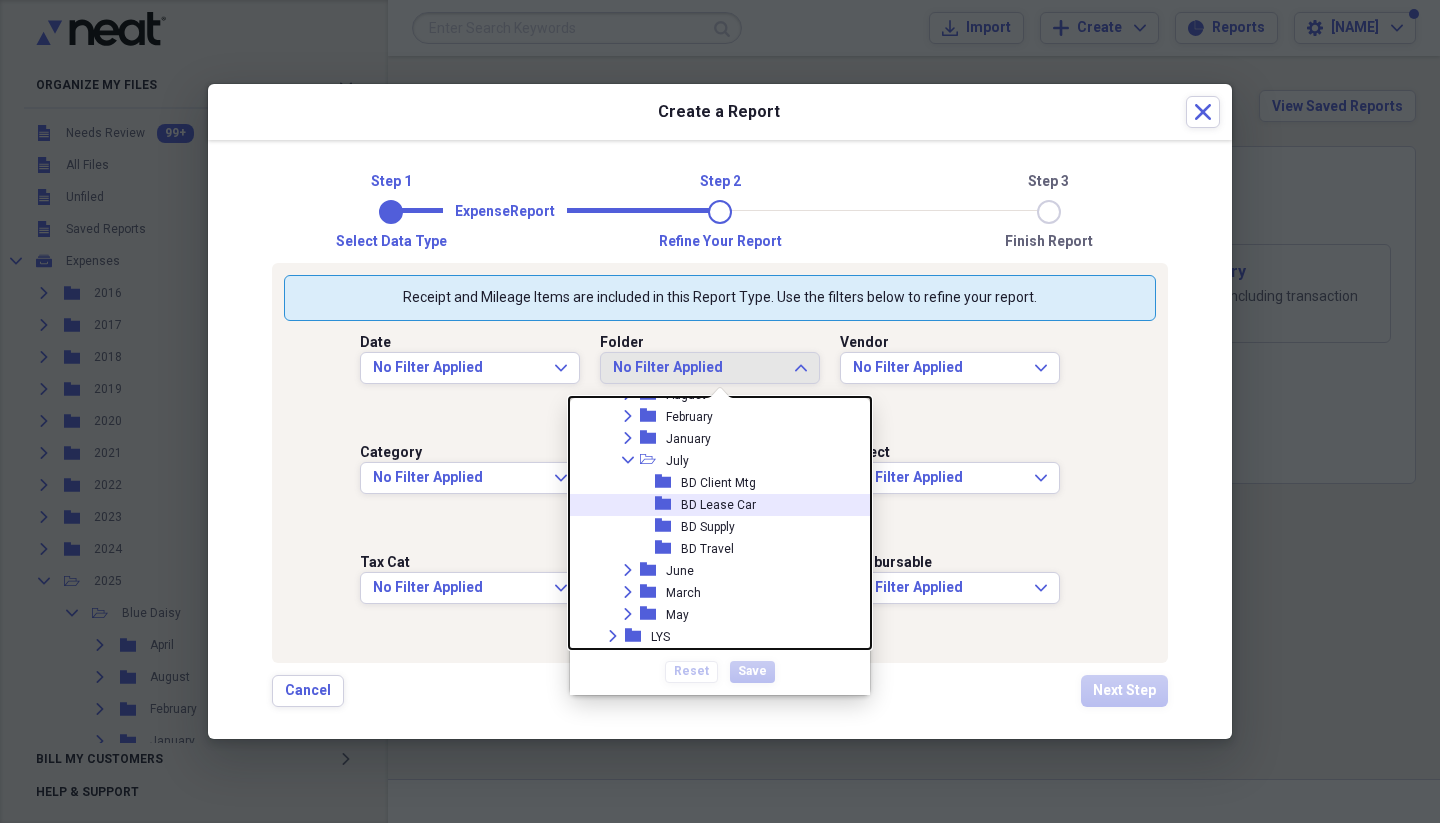 click 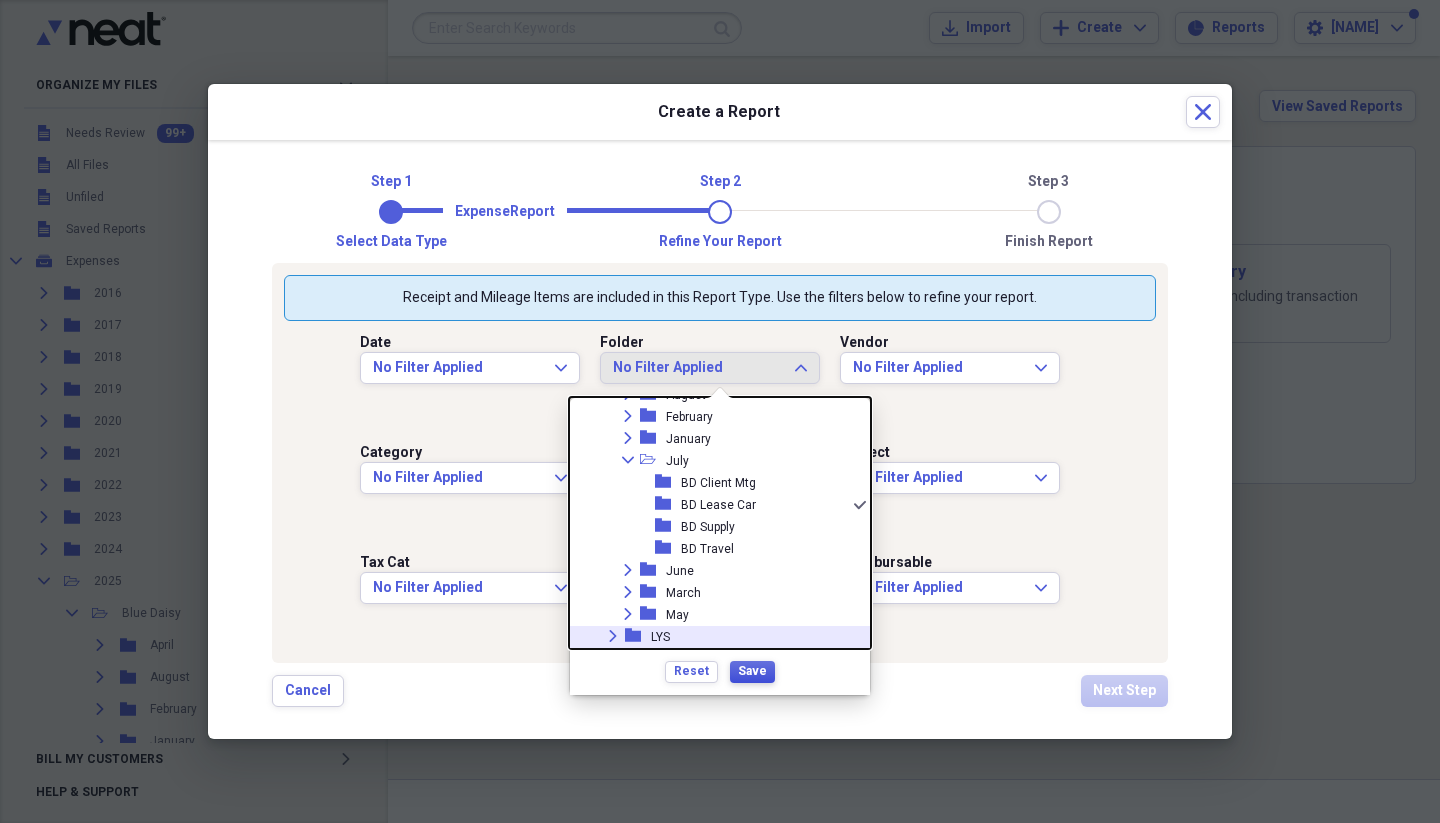 click on "Save" at bounding box center (752, 671) 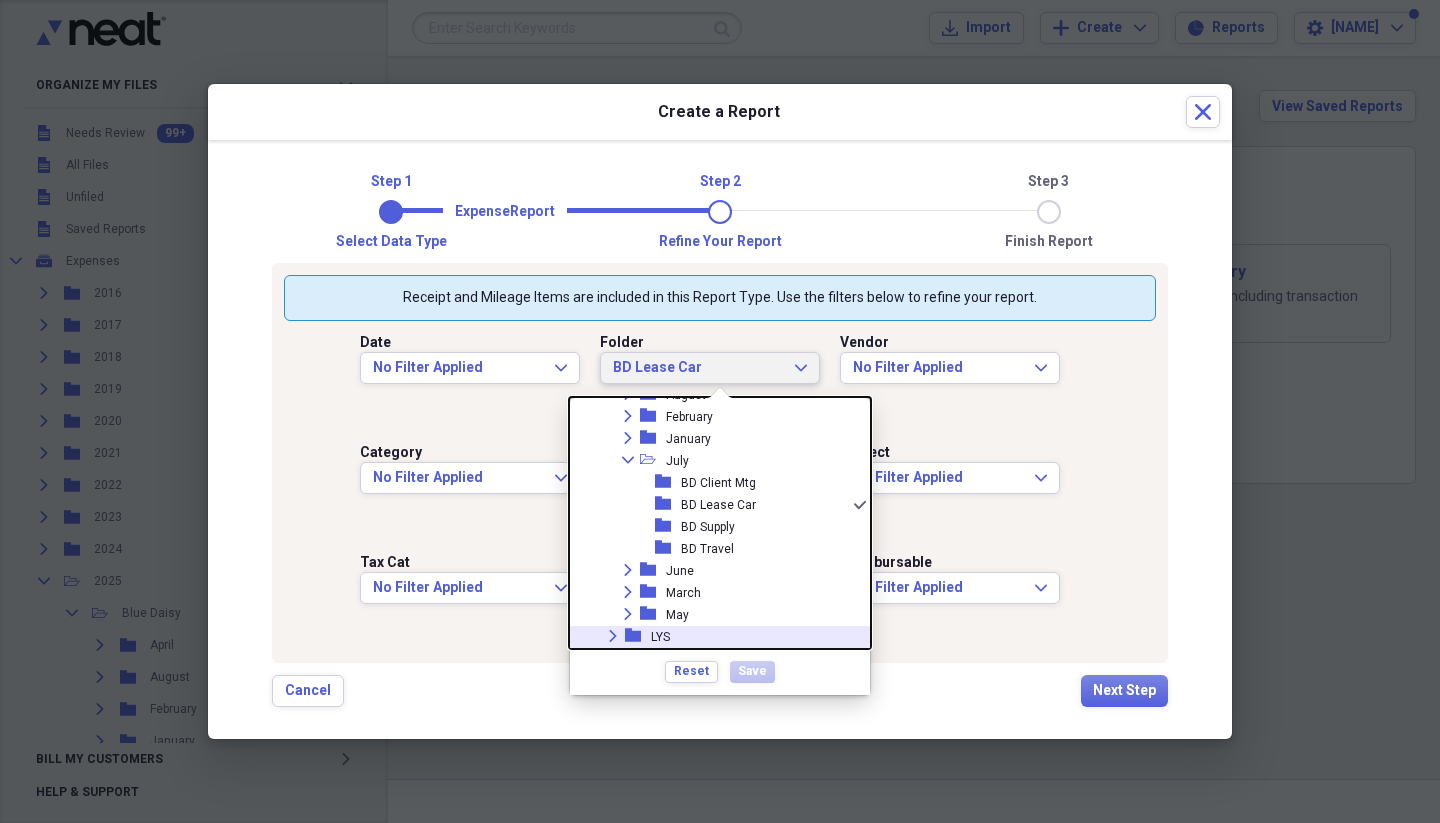 scroll, scrollTop: 0, scrollLeft: 0, axis: both 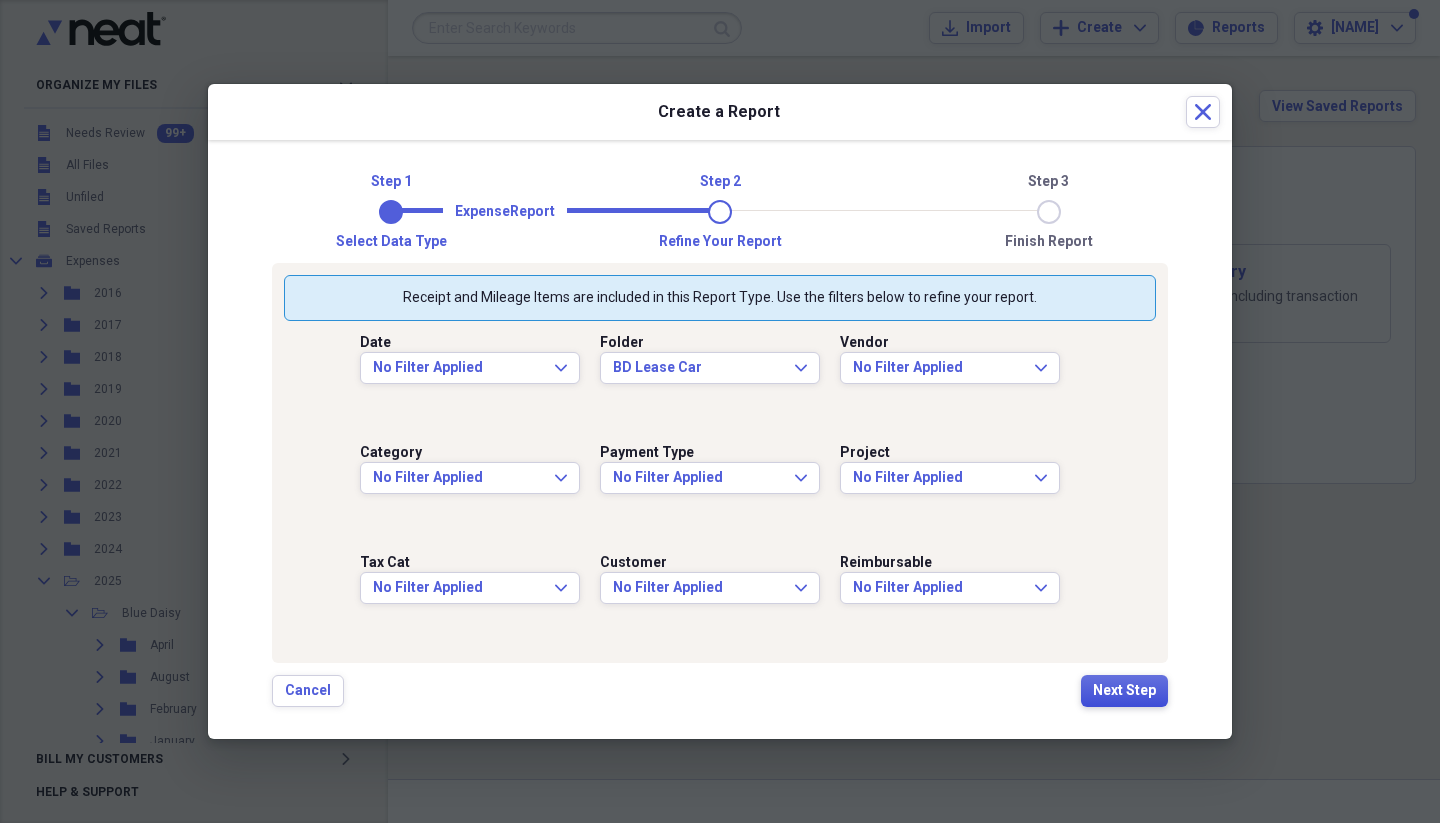 click on "Next Step" at bounding box center [1124, 691] 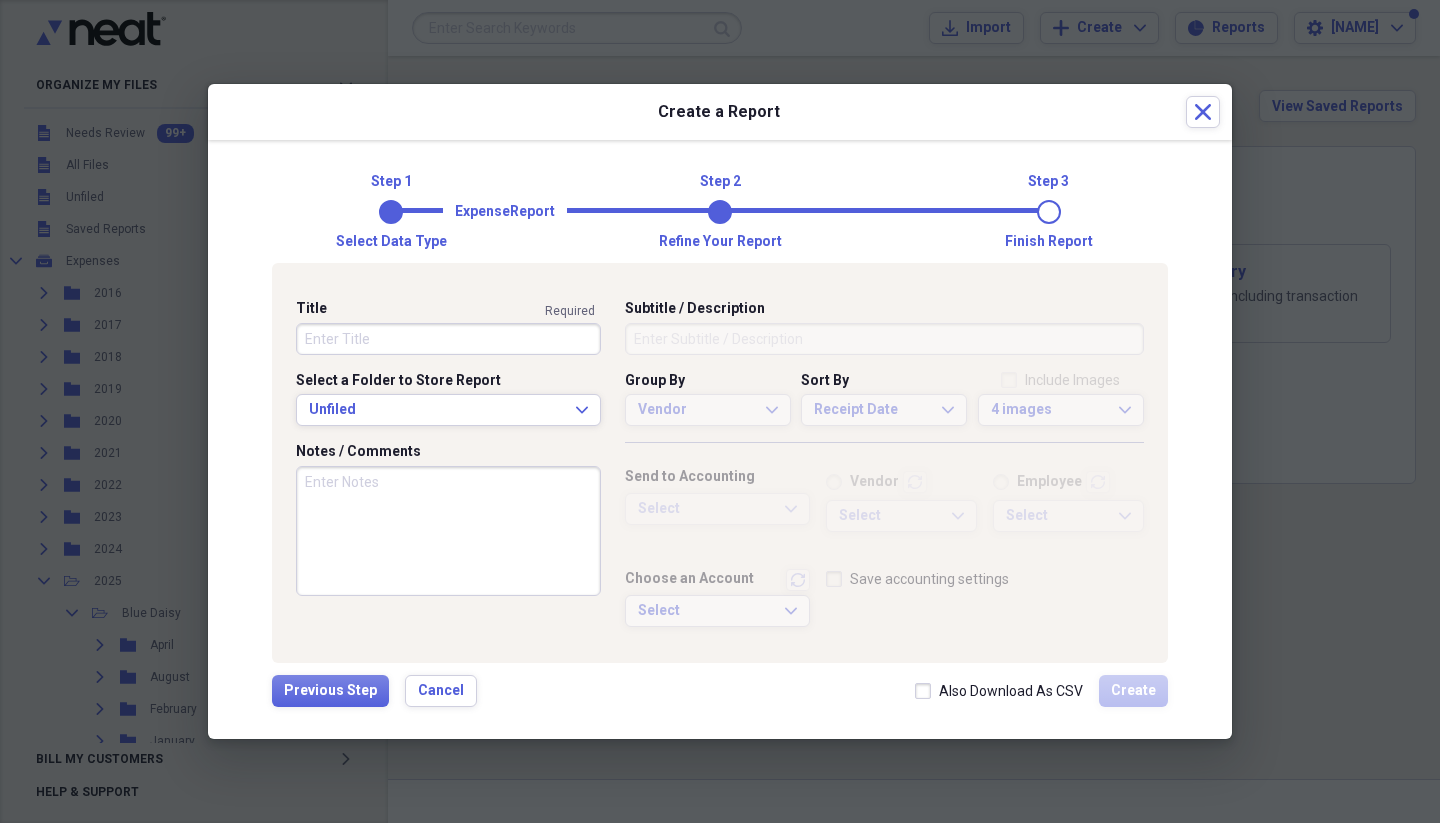 click on "Title" at bounding box center (448, 339) 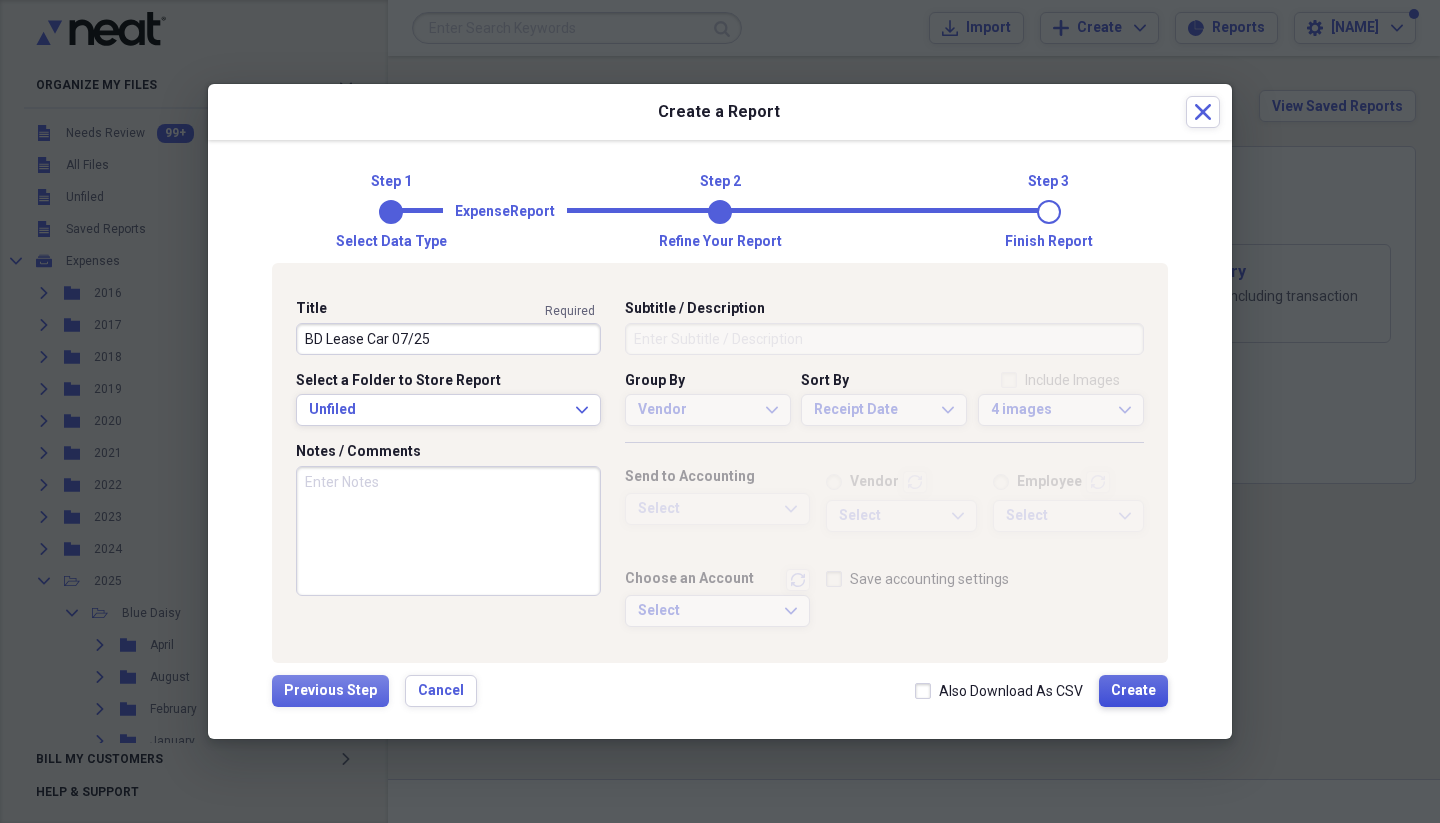 type on "BD Lease Car 07/25" 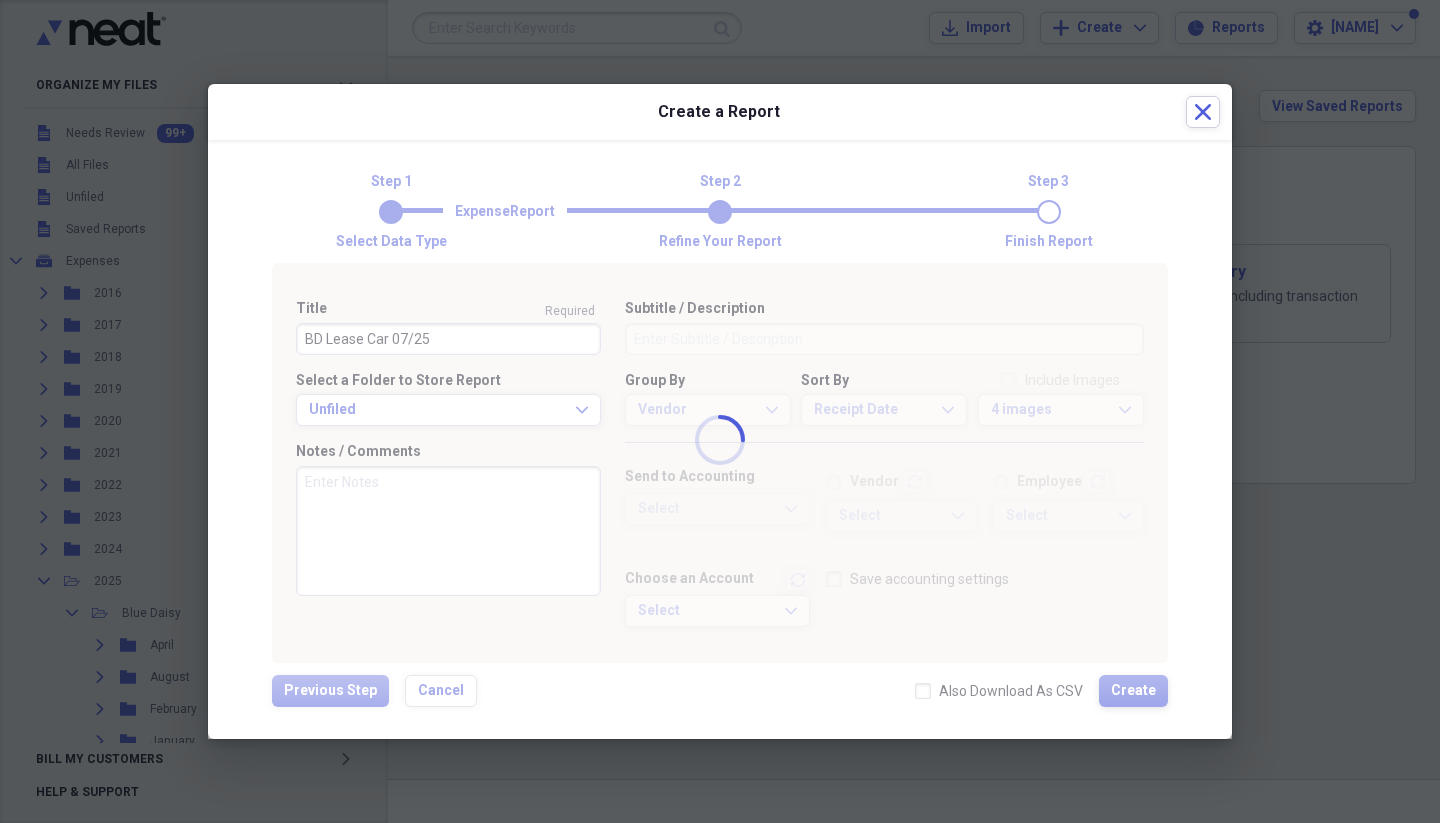 type 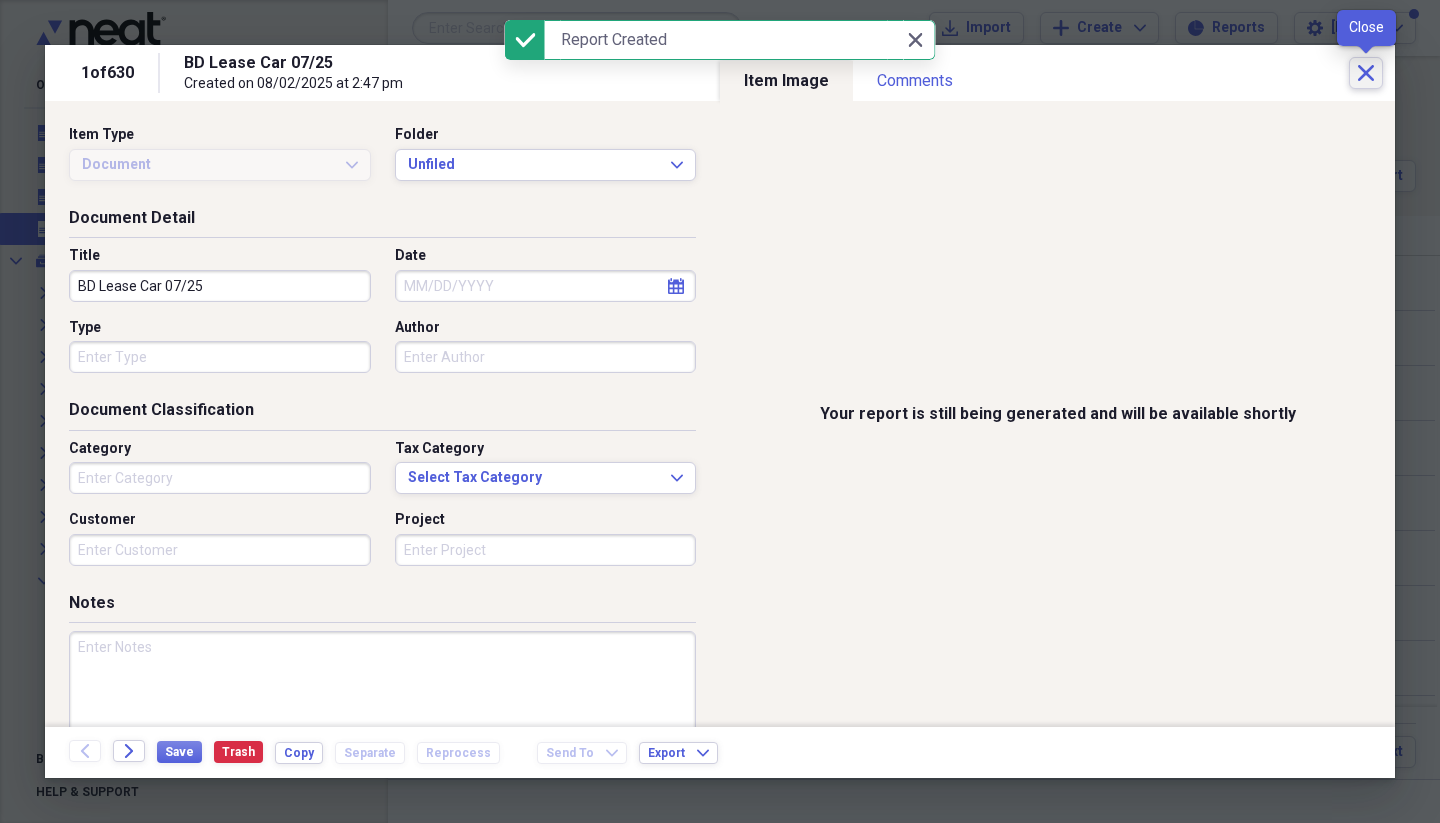 click on "Close" at bounding box center (1366, 73) 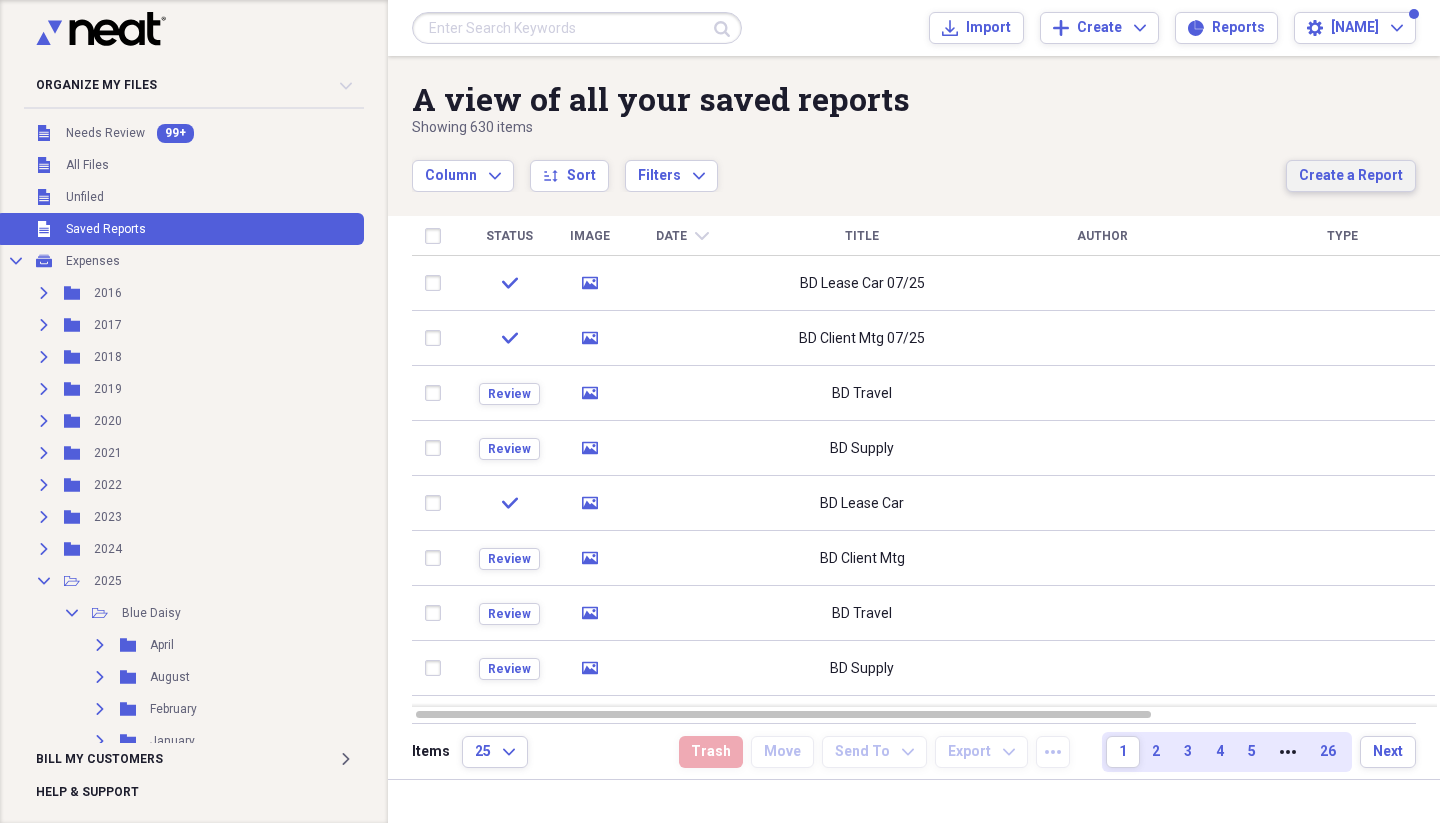 click on "Create a Report" at bounding box center [1351, 176] 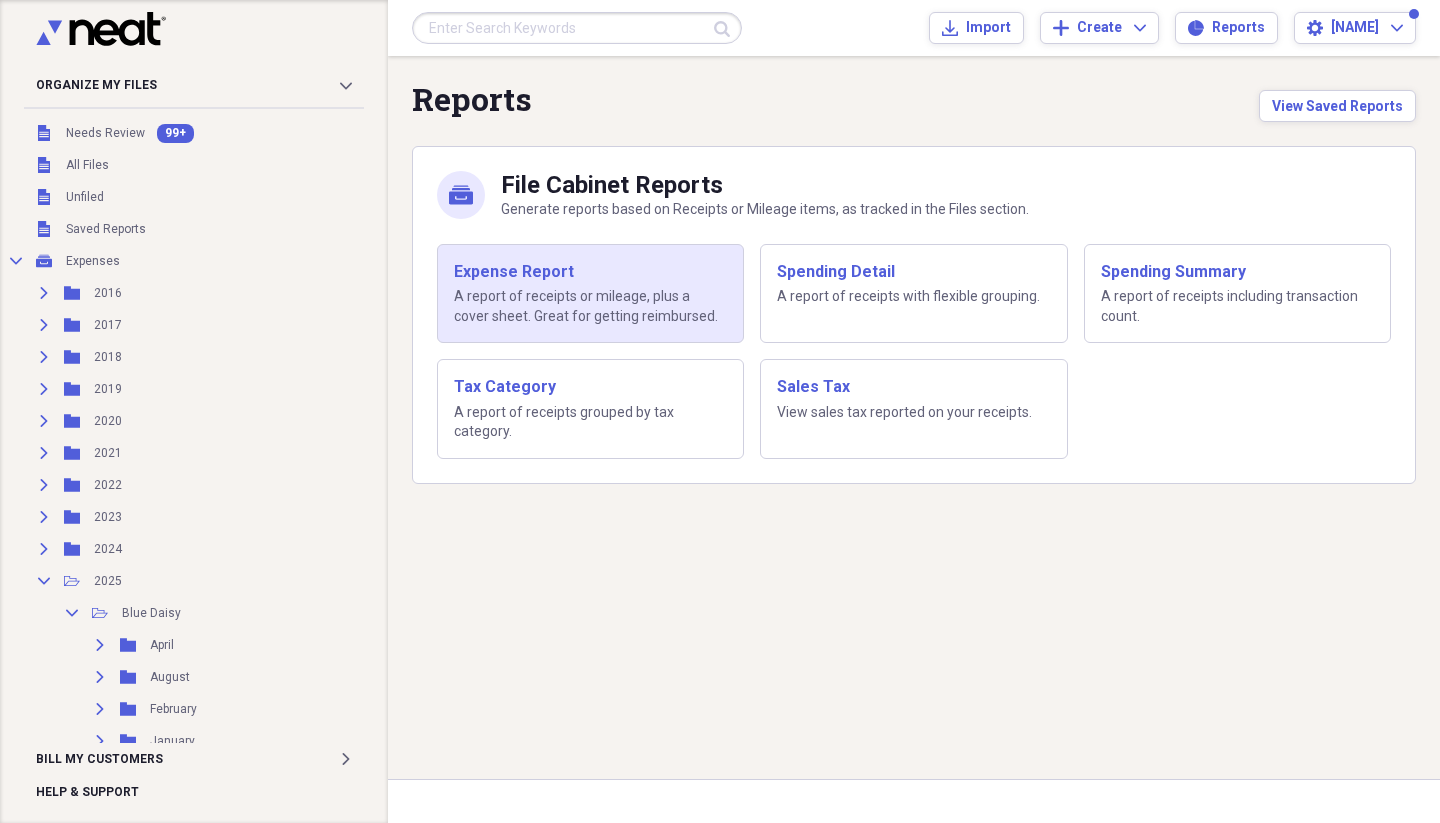 click on "Expense Report" at bounding box center (590, 272) 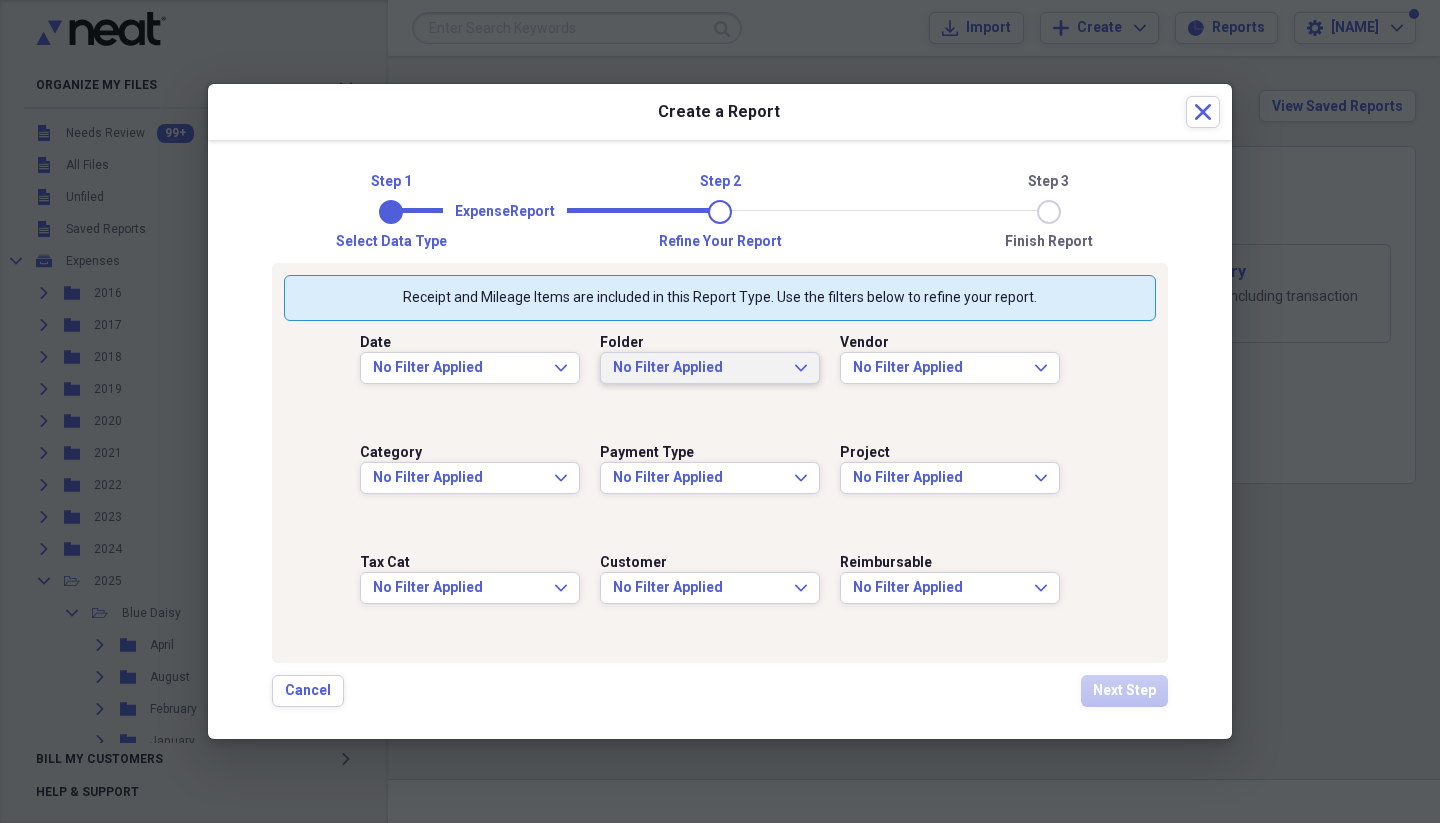 click on "No Filter Applied Expand" at bounding box center [710, 368] 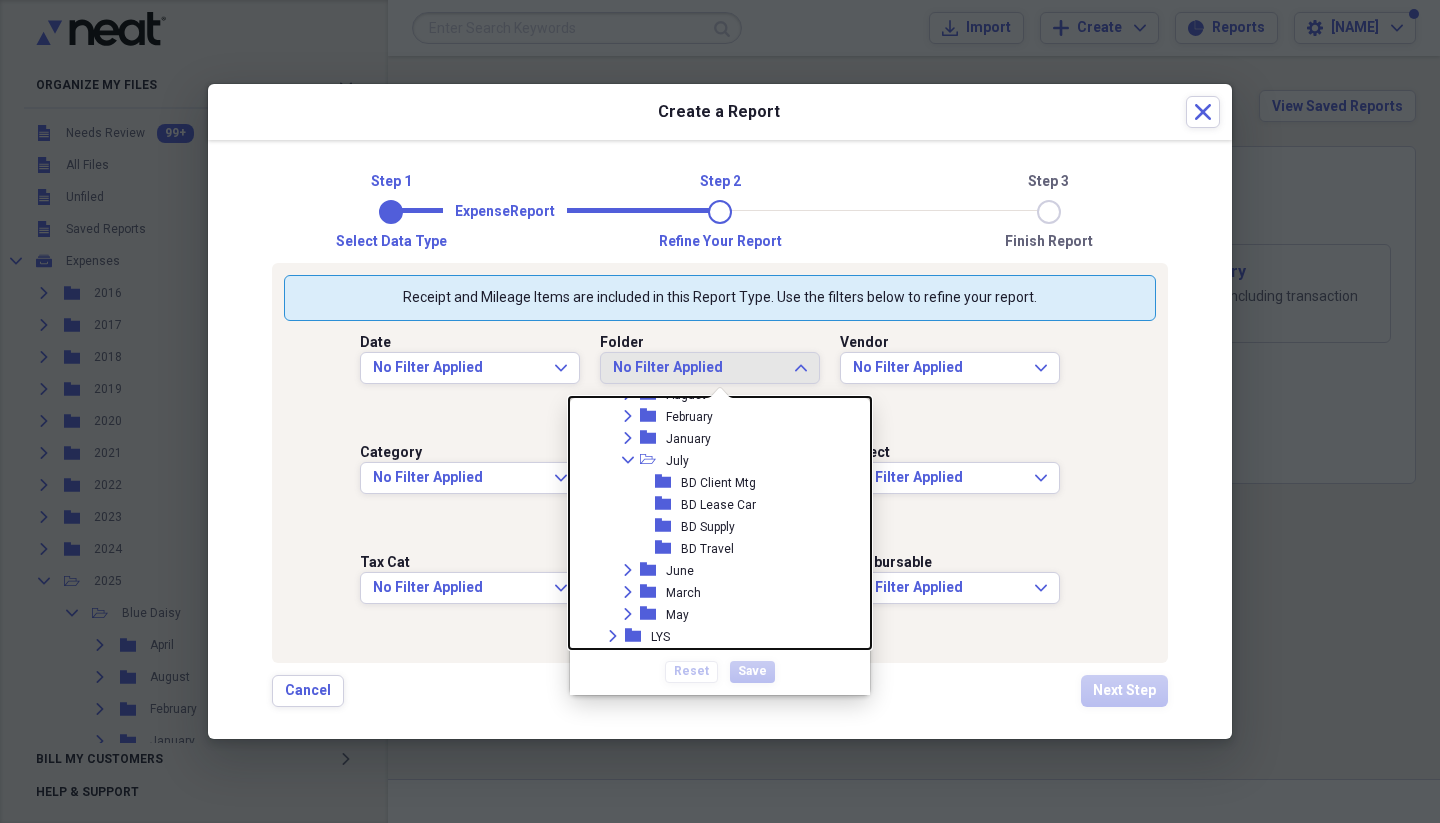 scroll, scrollTop: 337, scrollLeft: 0, axis: vertical 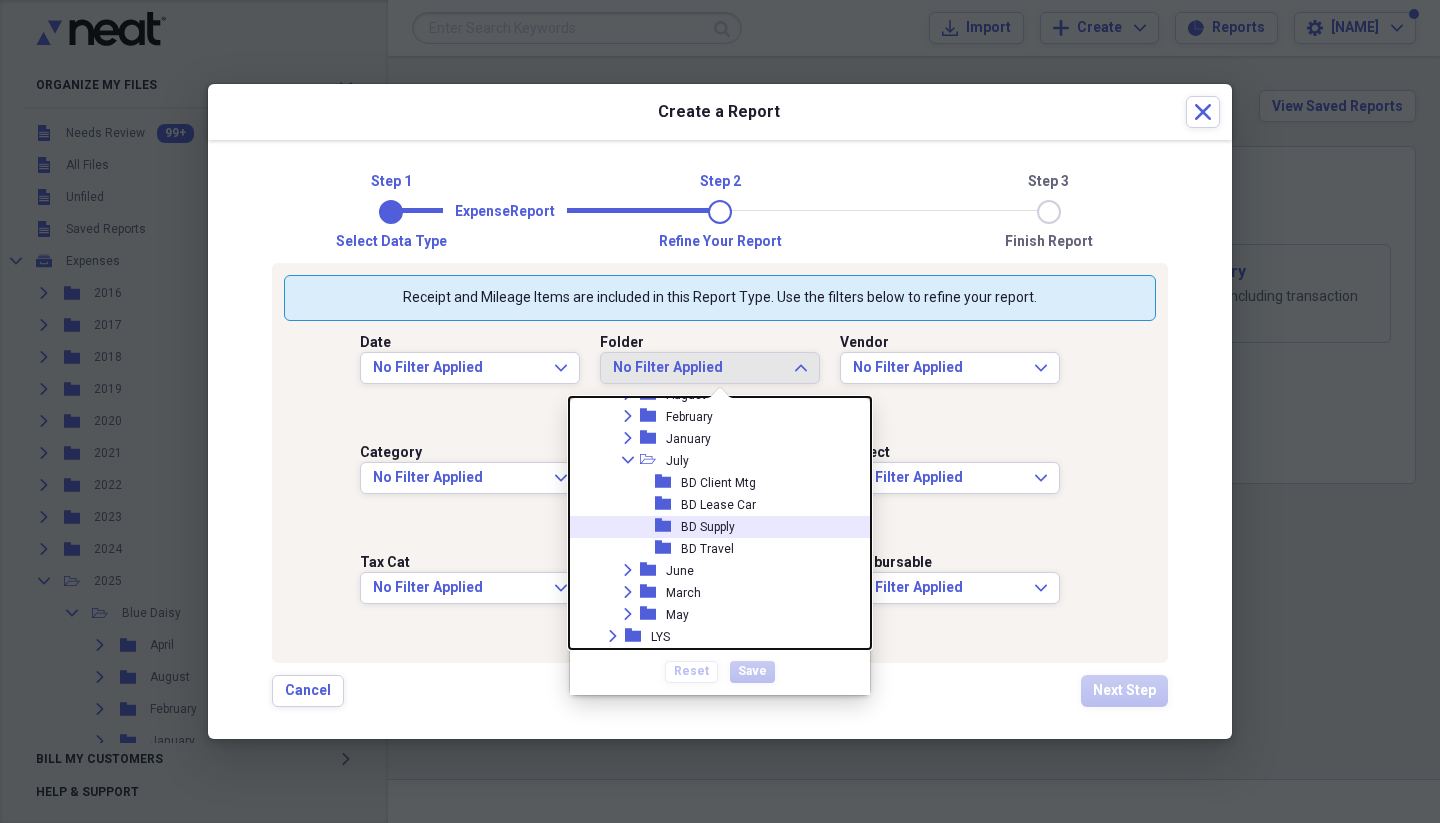 click 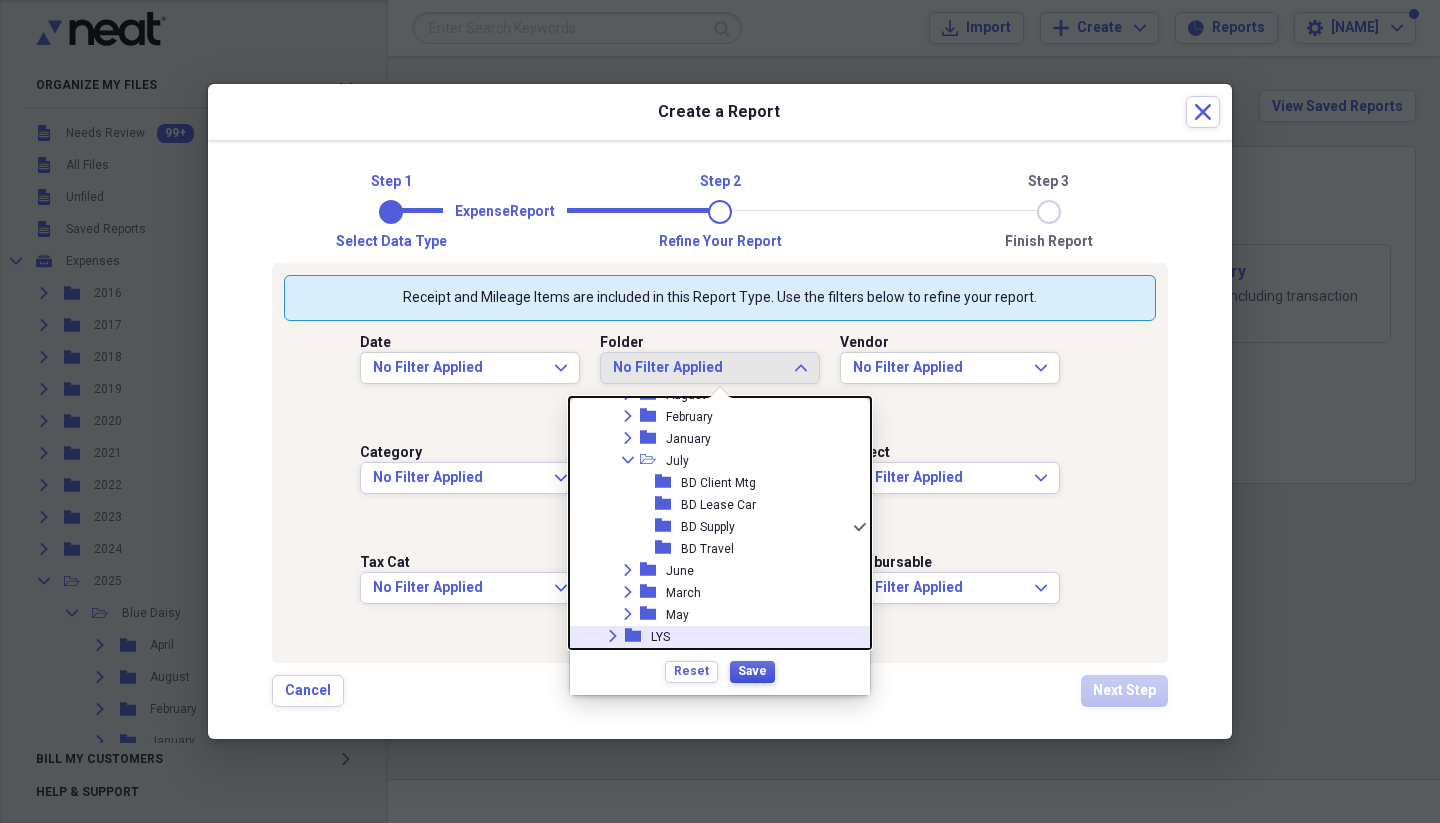 click on "Save" at bounding box center [752, 671] 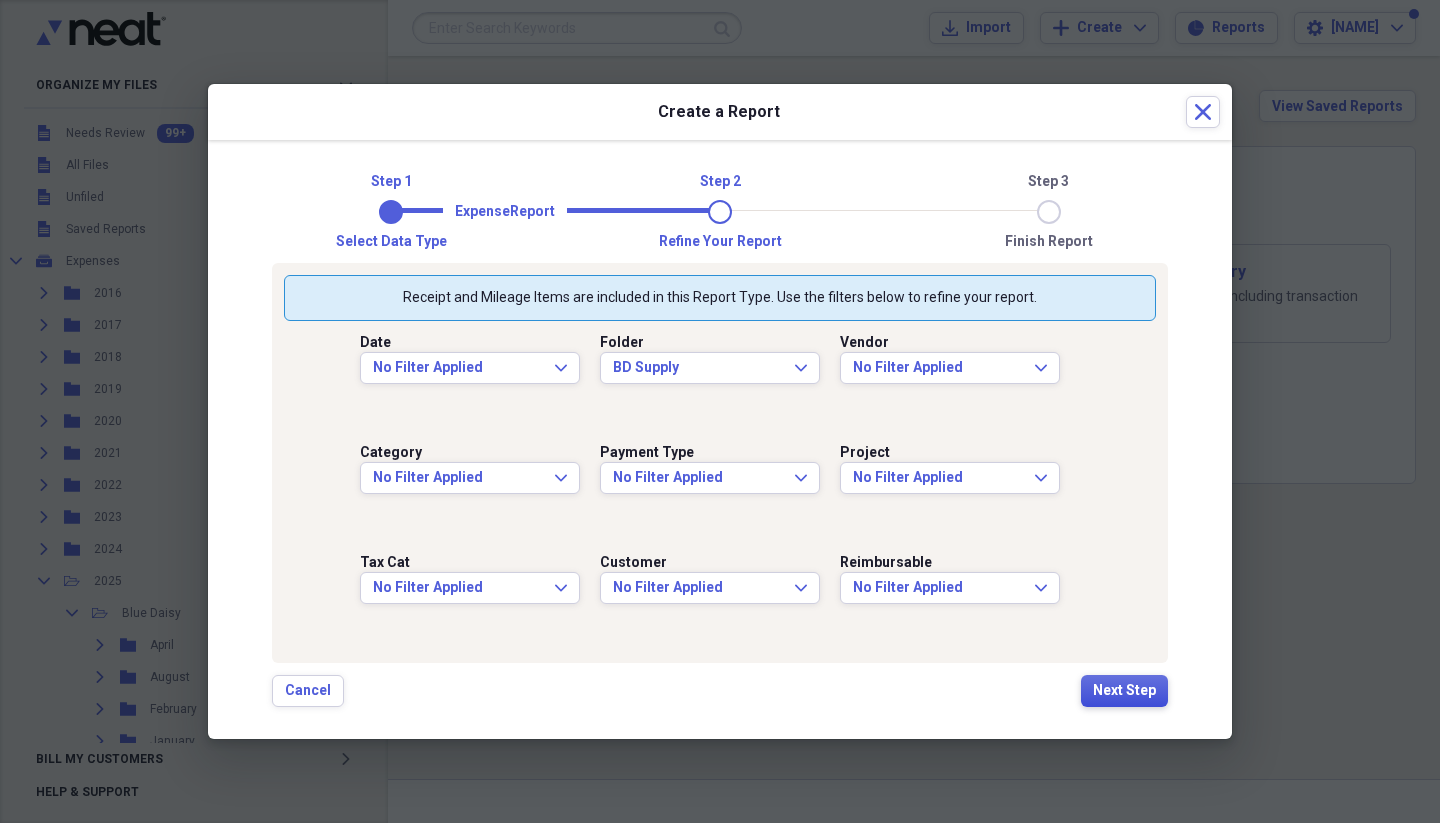 click on "Next Step" at bounding box center (1124, 691) 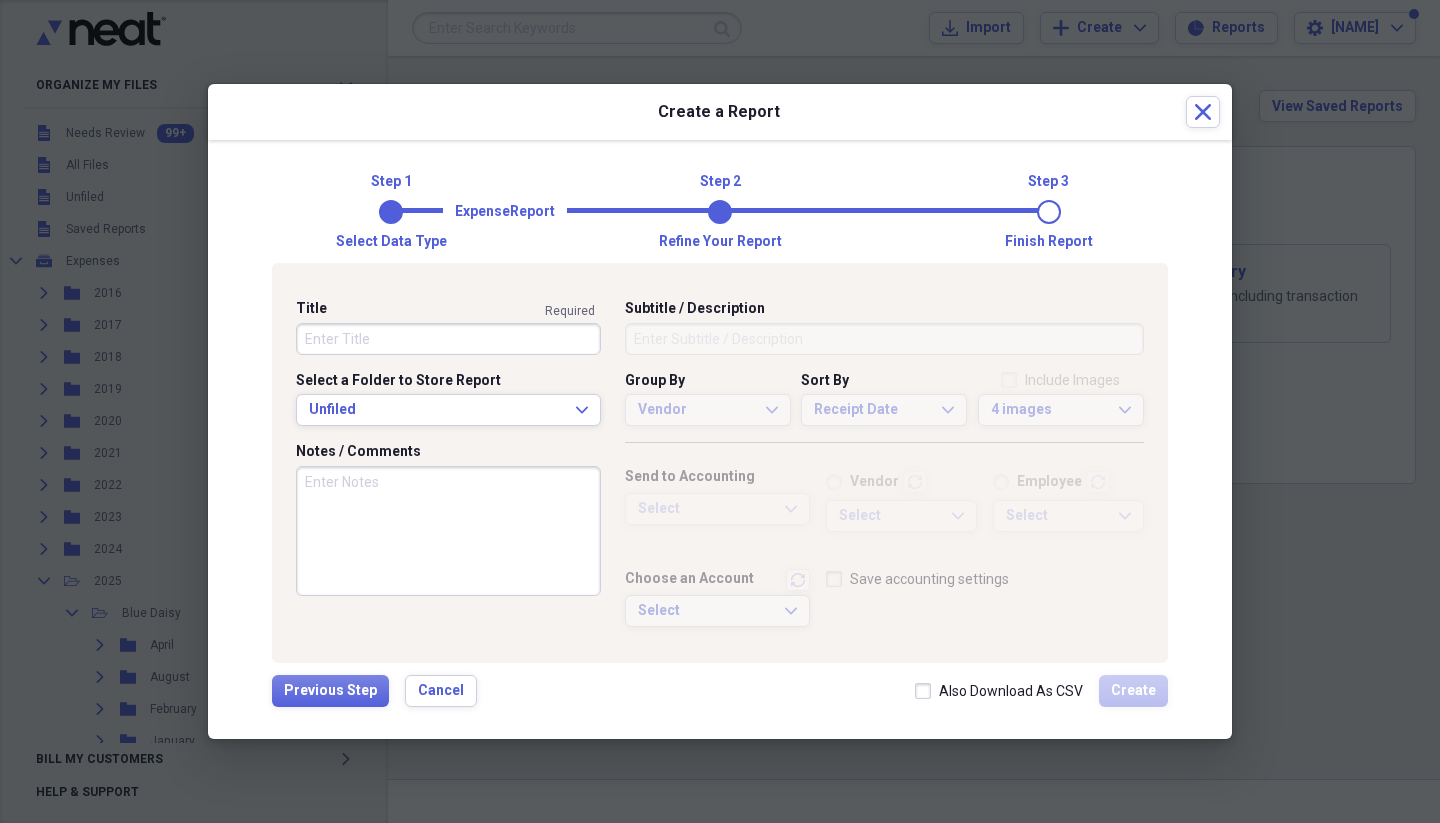 click on "Title" at bounding box center [448, 339] 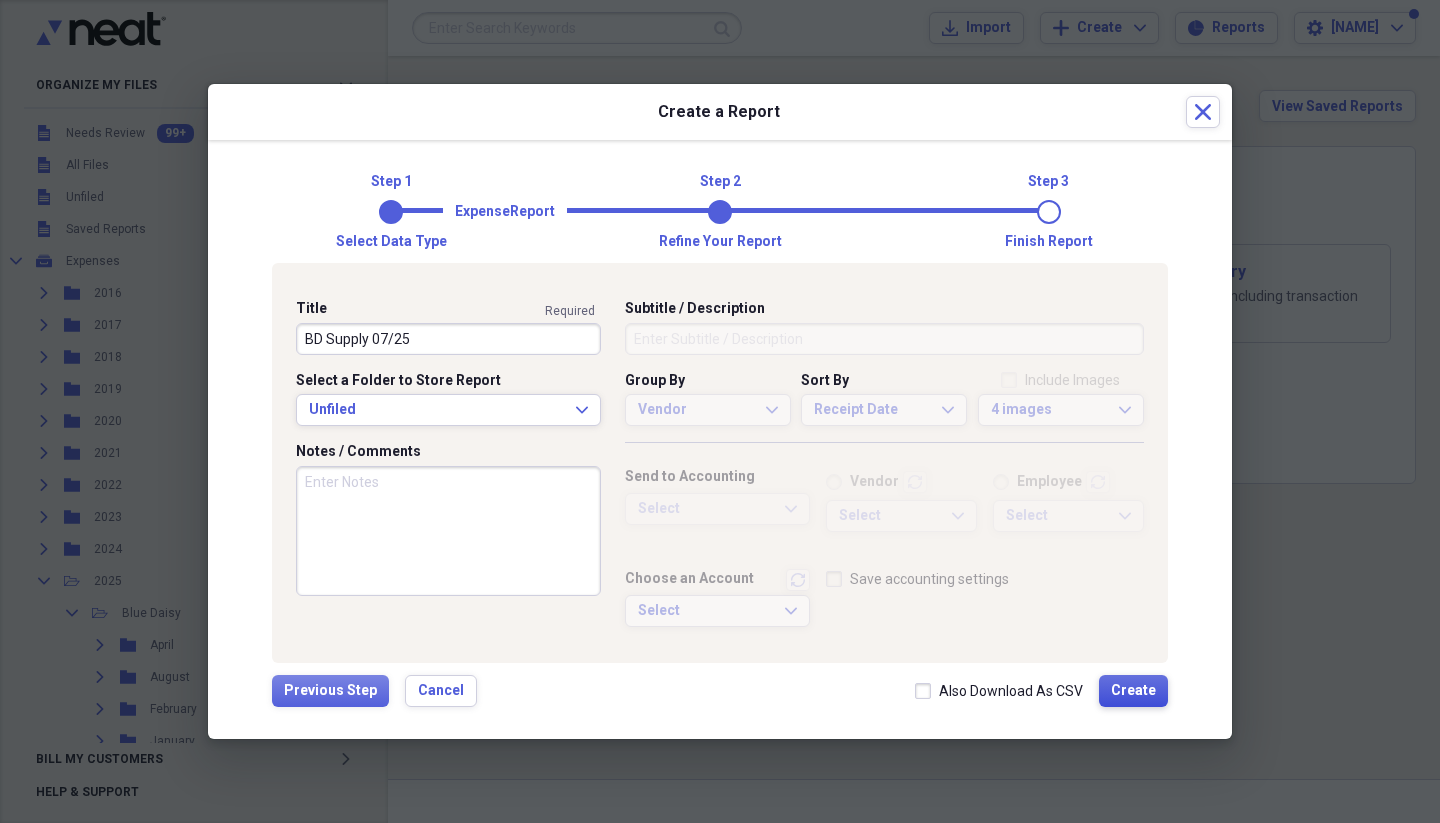 type on "BD Supply 07/25" 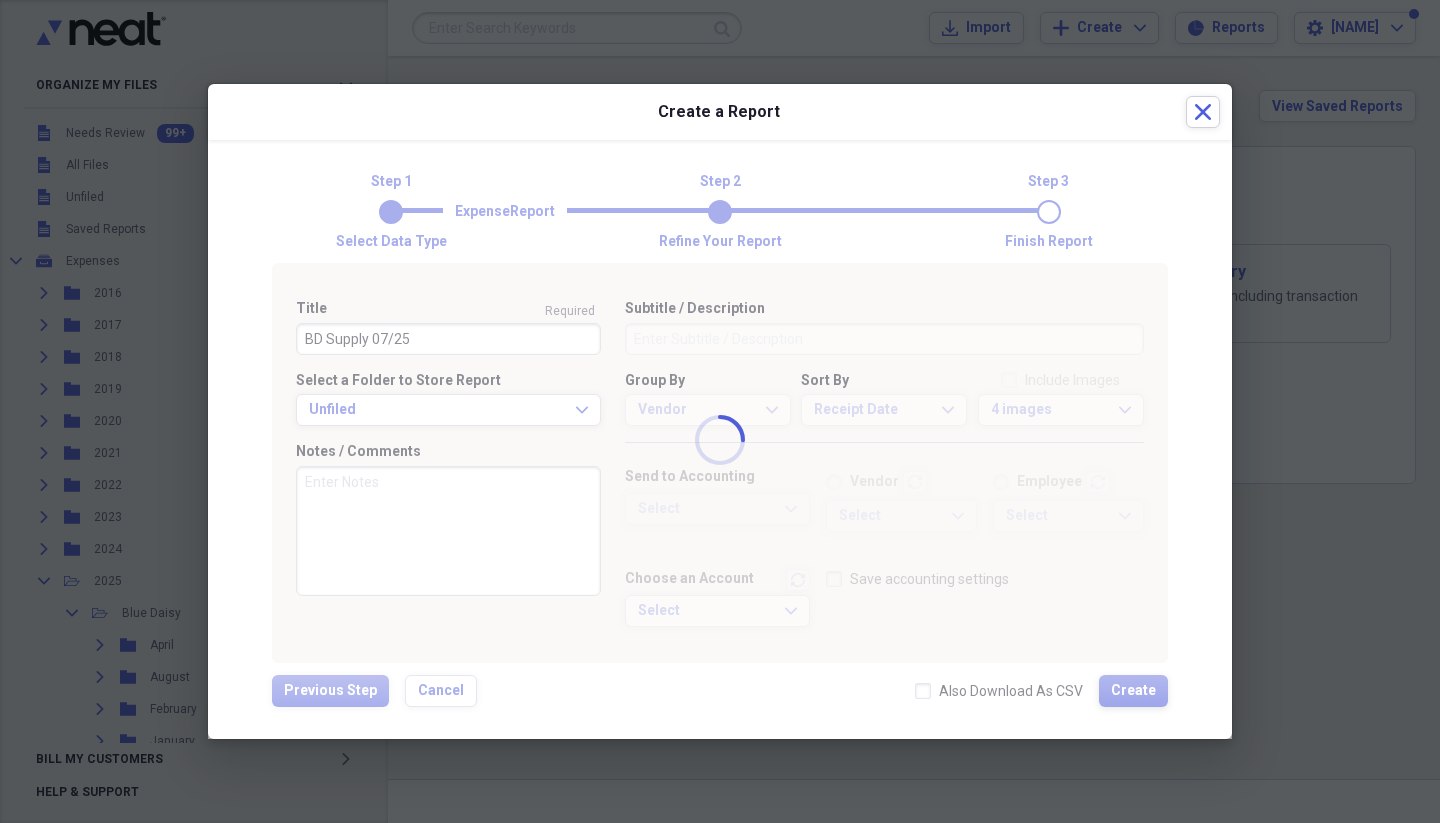 type 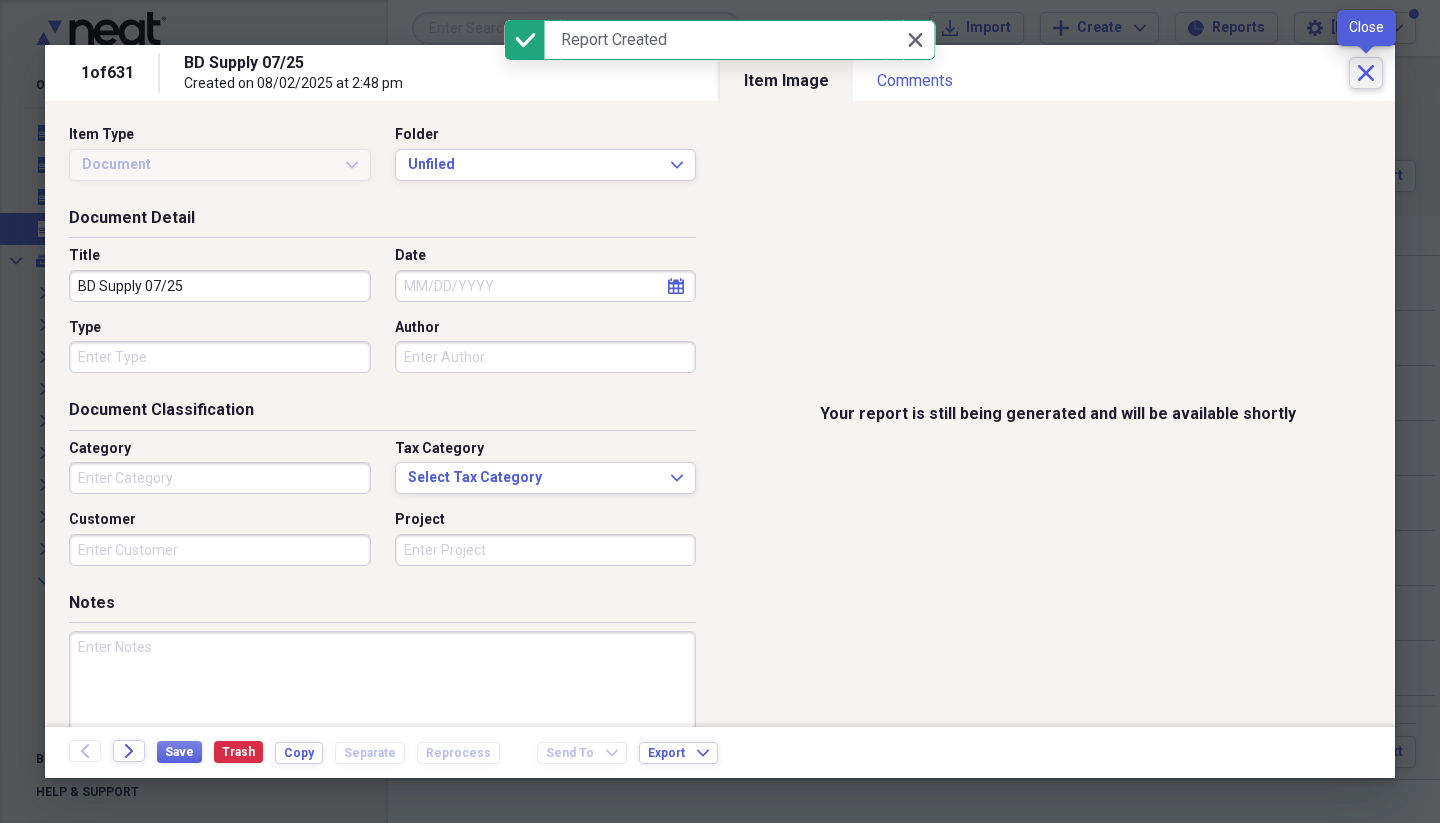 click 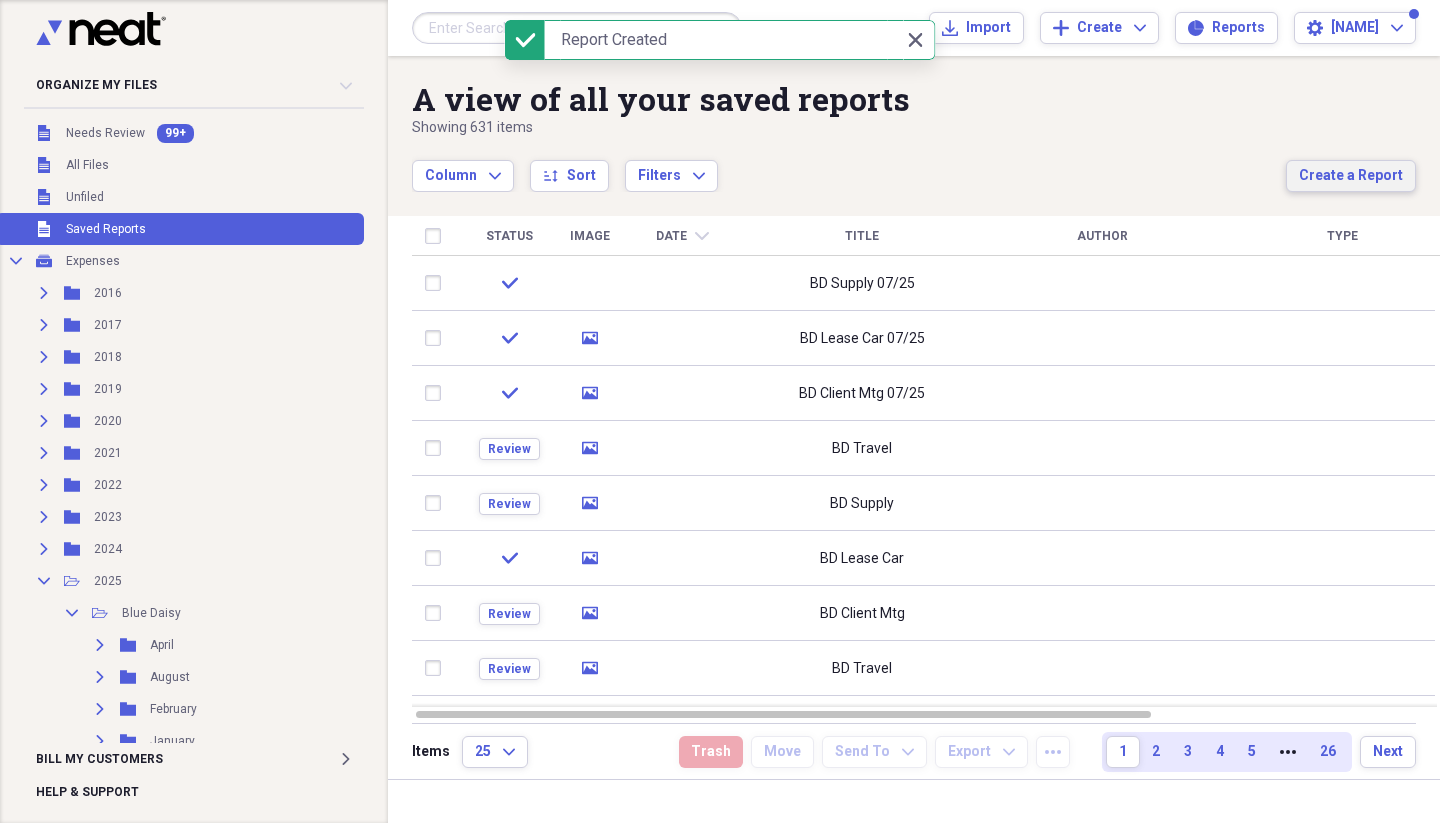click on "Create a Report" at bounding box center [1351, 176] 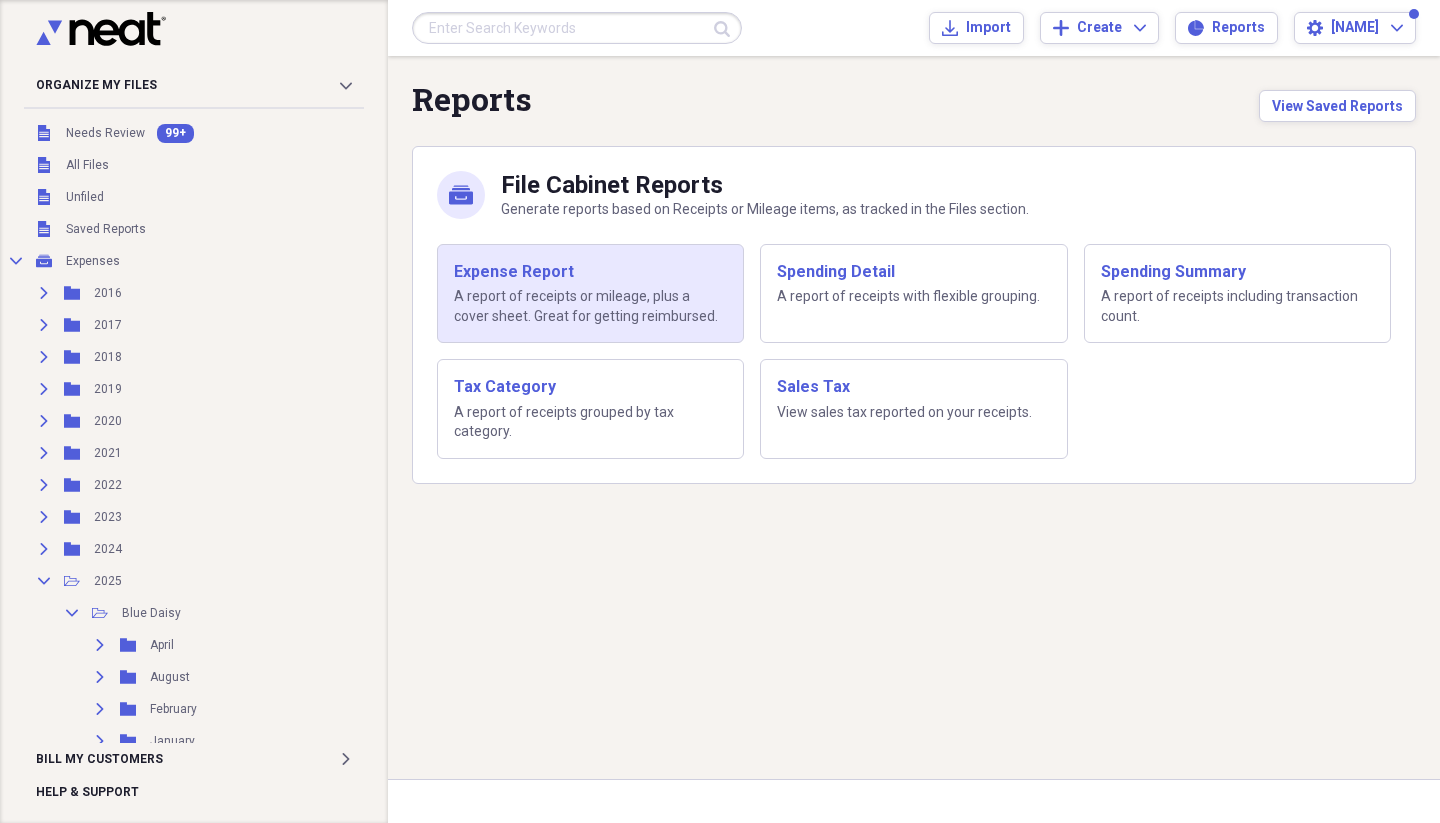 click on "Expense Report A report of receipts or mileage, plus a cover sheet. Great for getting reimbursed." at bounding box center (590, 294) 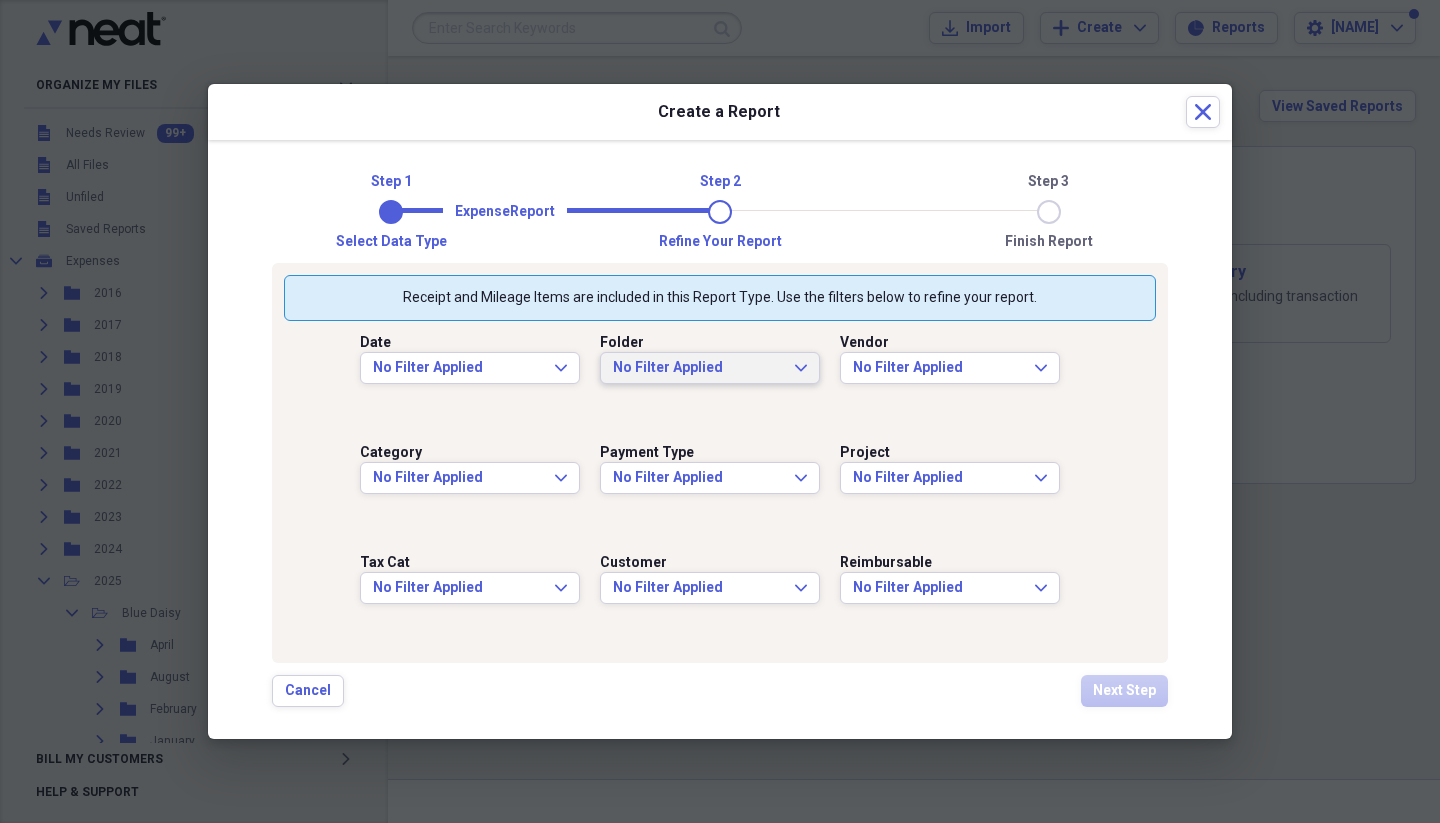 click on "No Filter Applied" at bounding box center [698, 368] 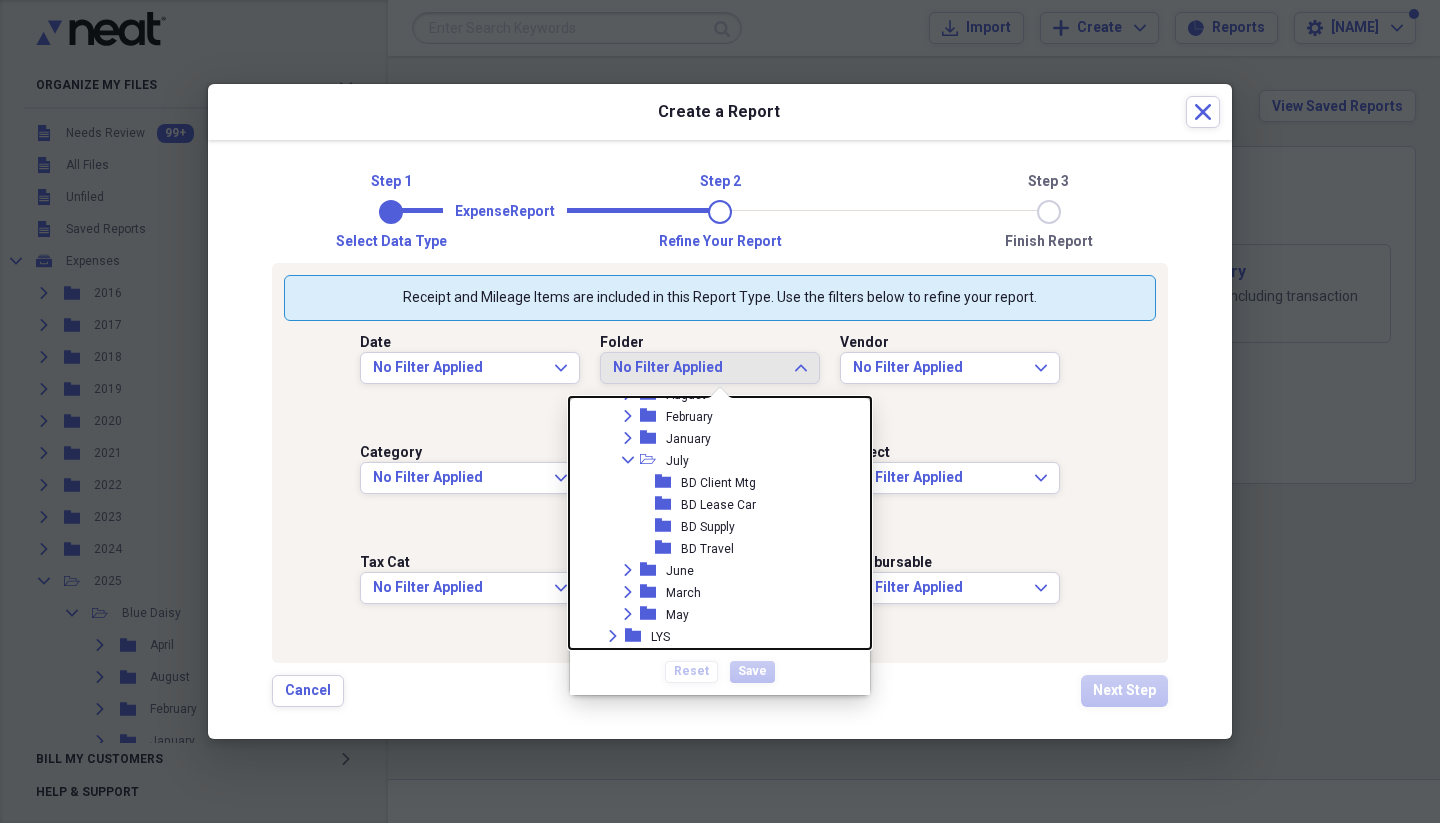 scroll, scrollTop: 337, scrollLeft: 0, axis: vertical 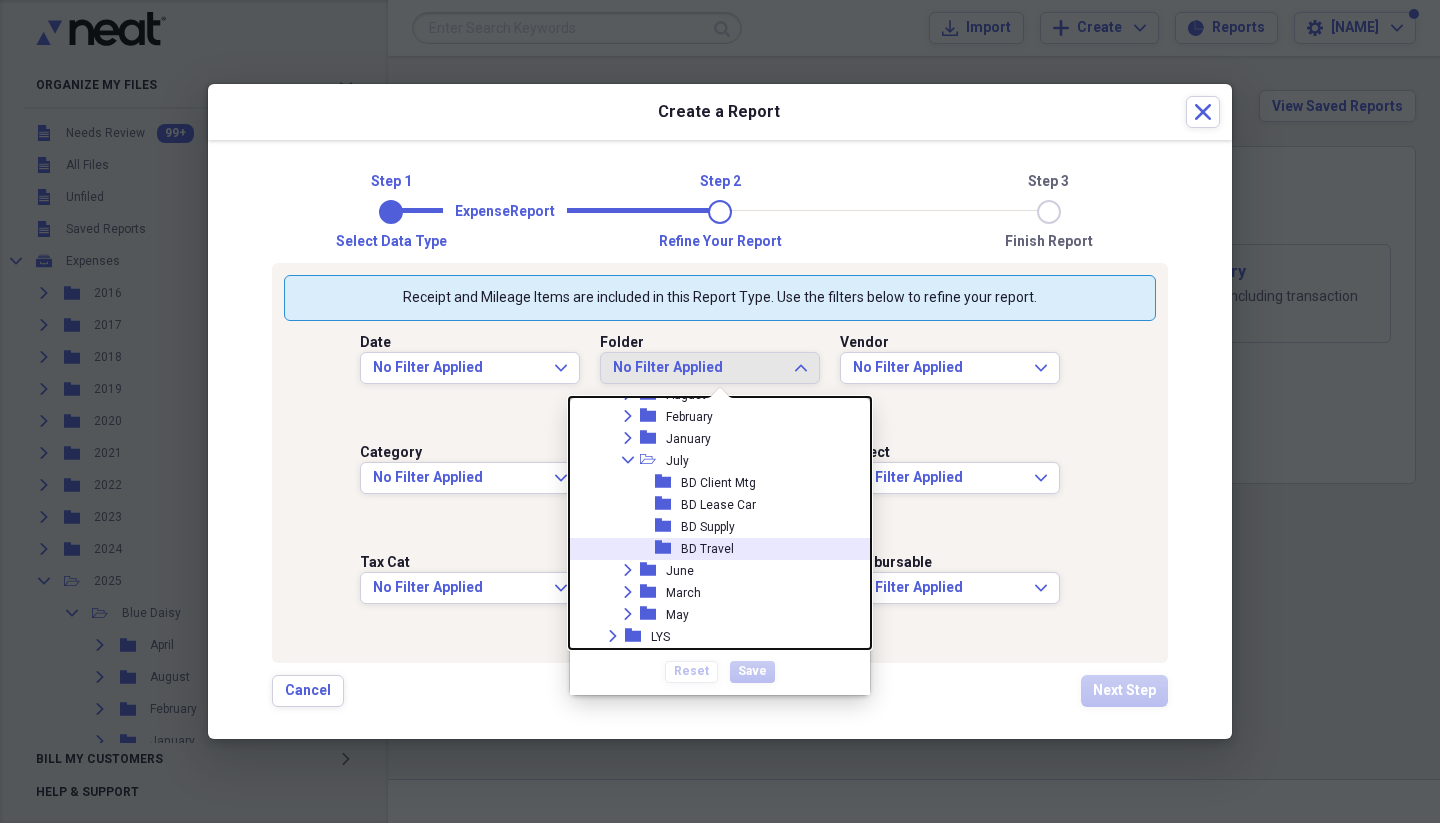 click 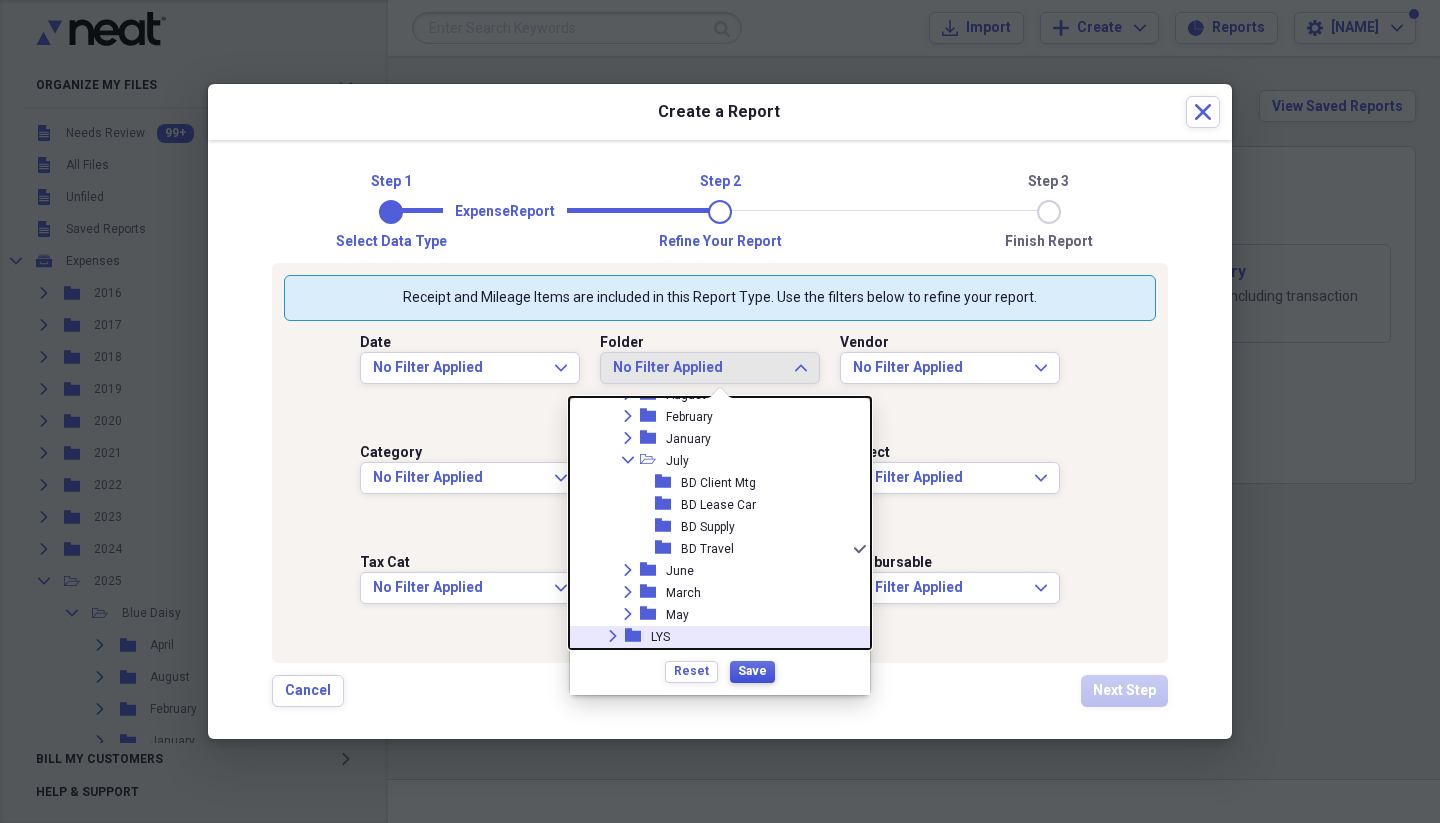 click on "Save" at bounding box center (752, 671) 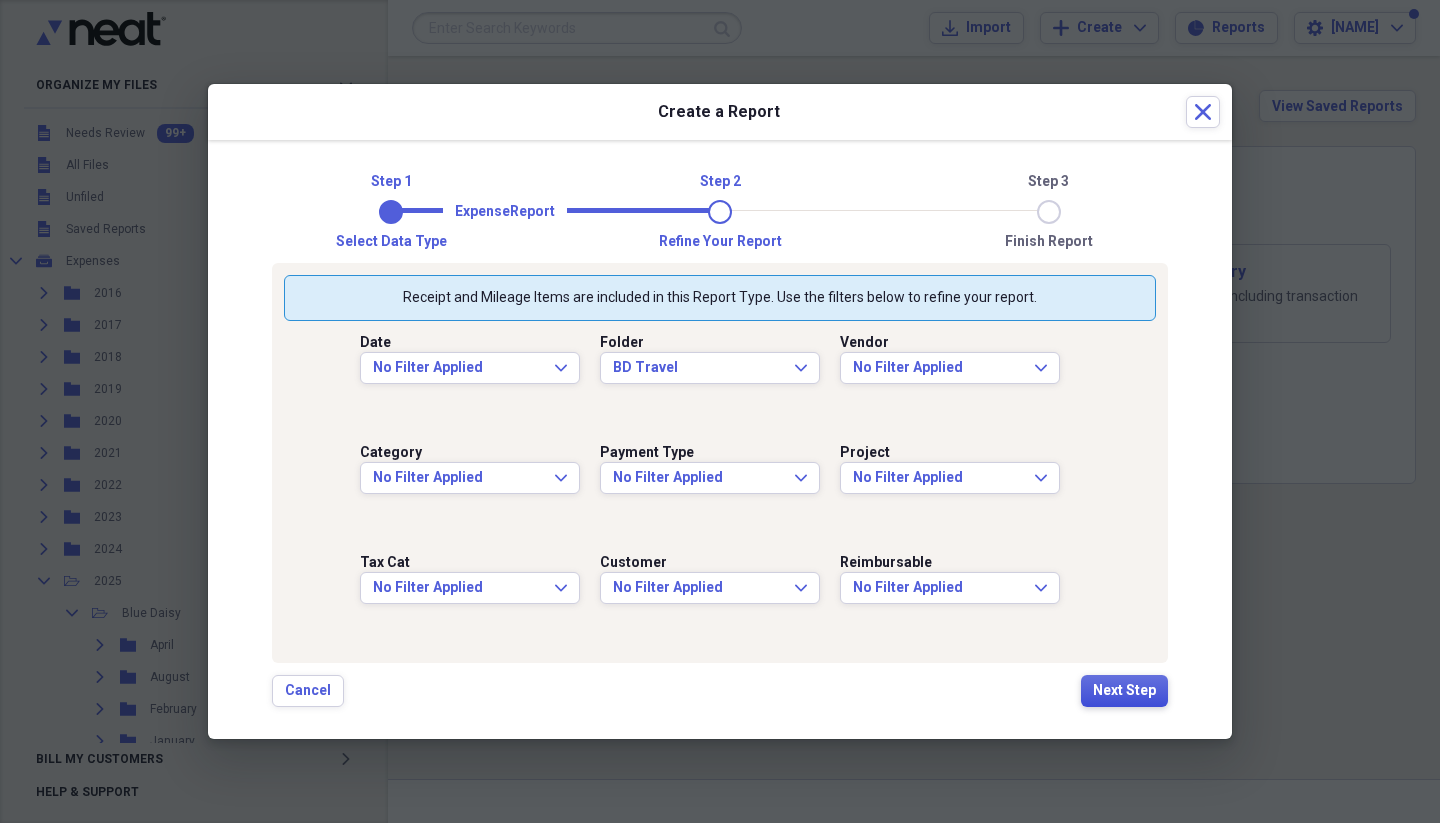 click on "Next Step" at bounding box center [1124, 691] 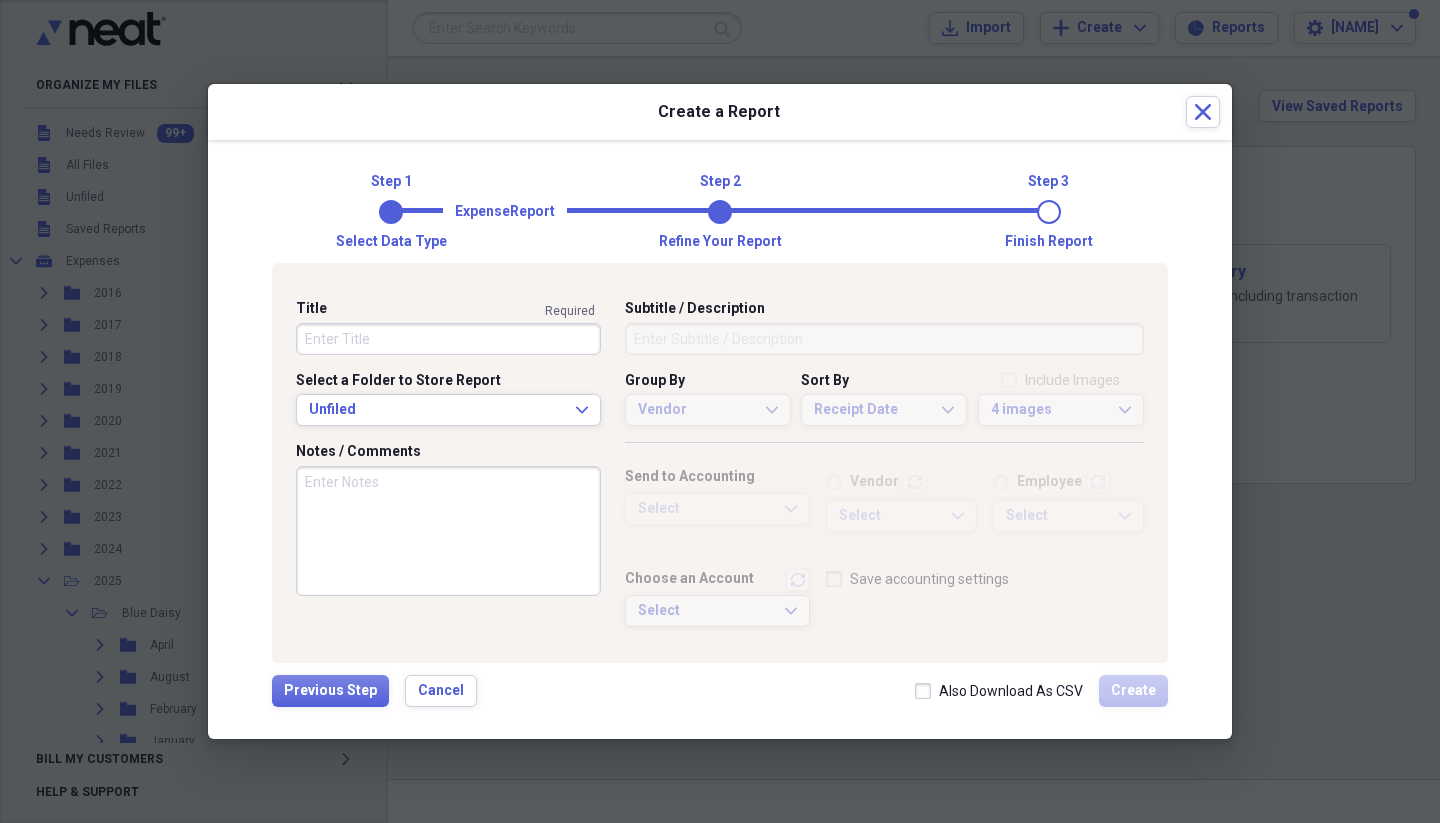 click on "Title" at bounding box center [448, 339] 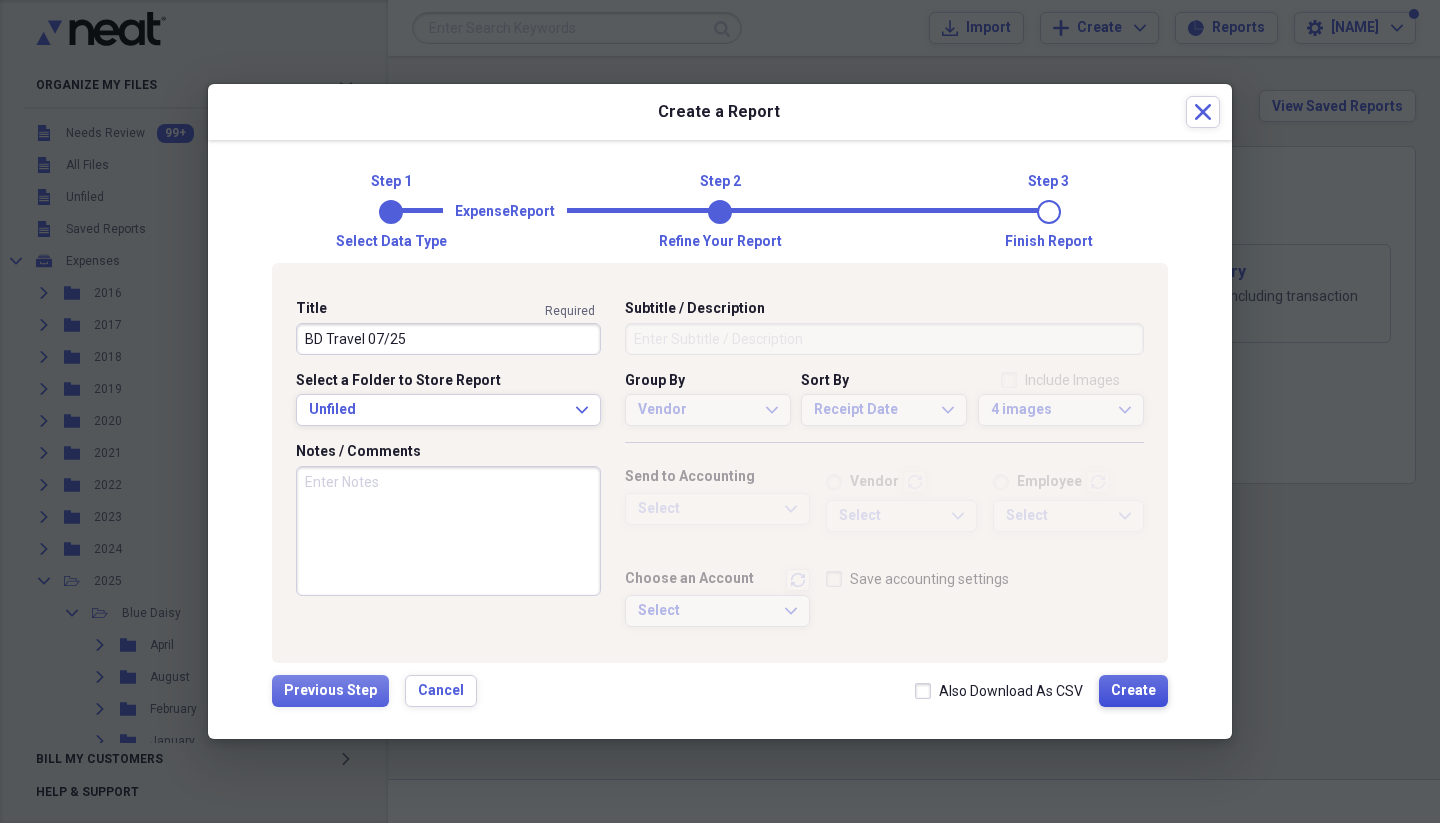 type on "BD Travel 07/25" 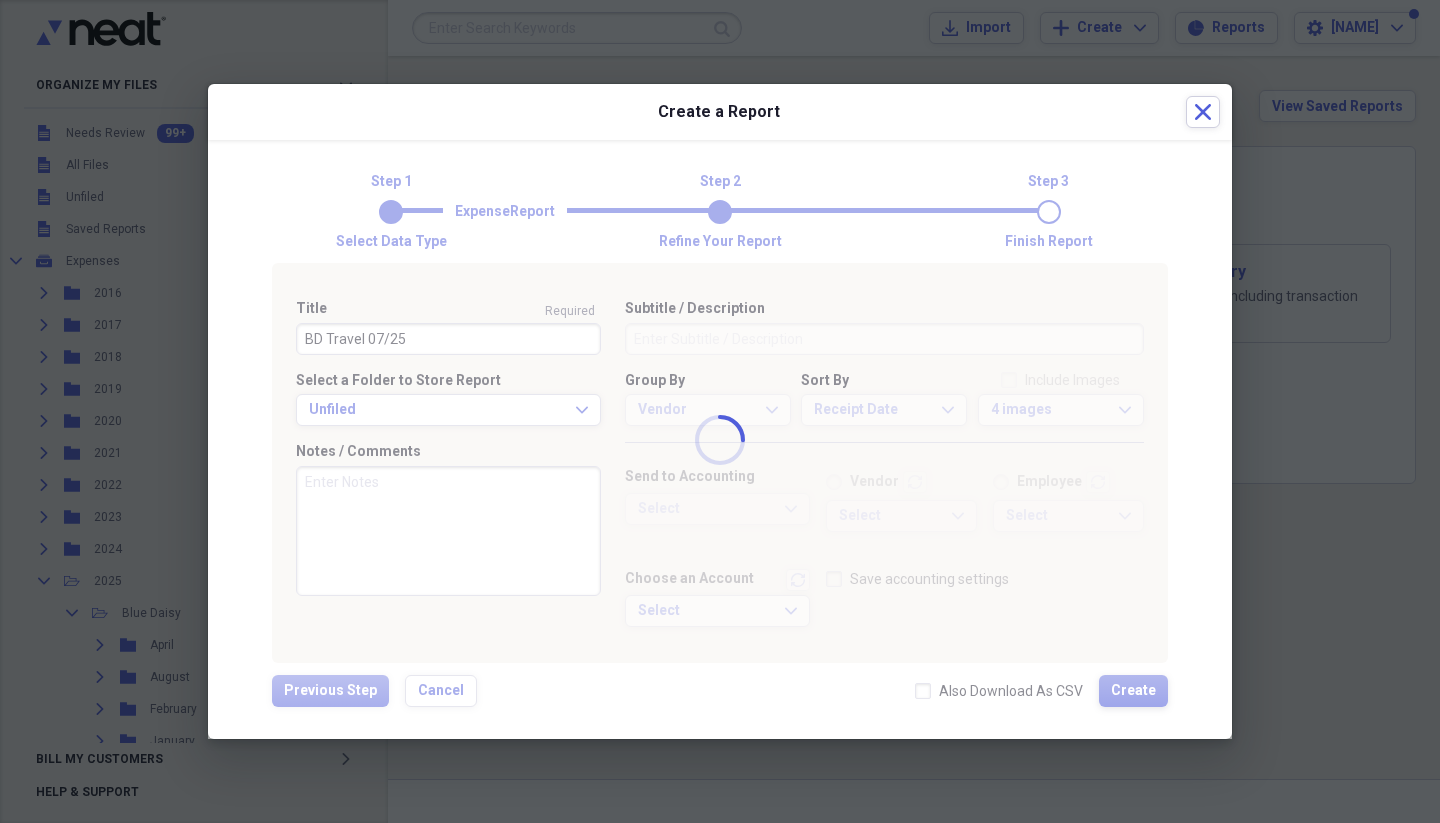 type 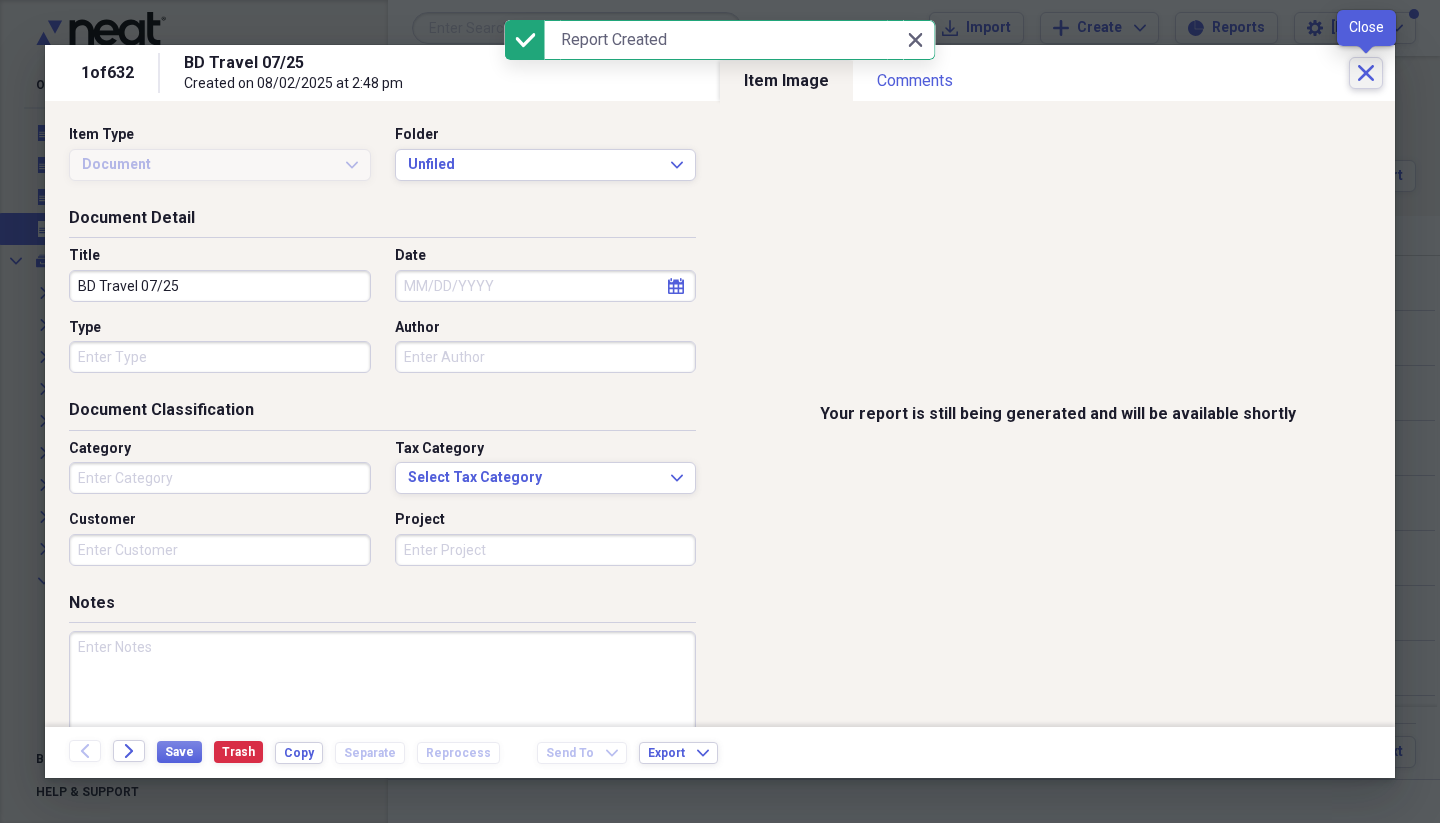 click 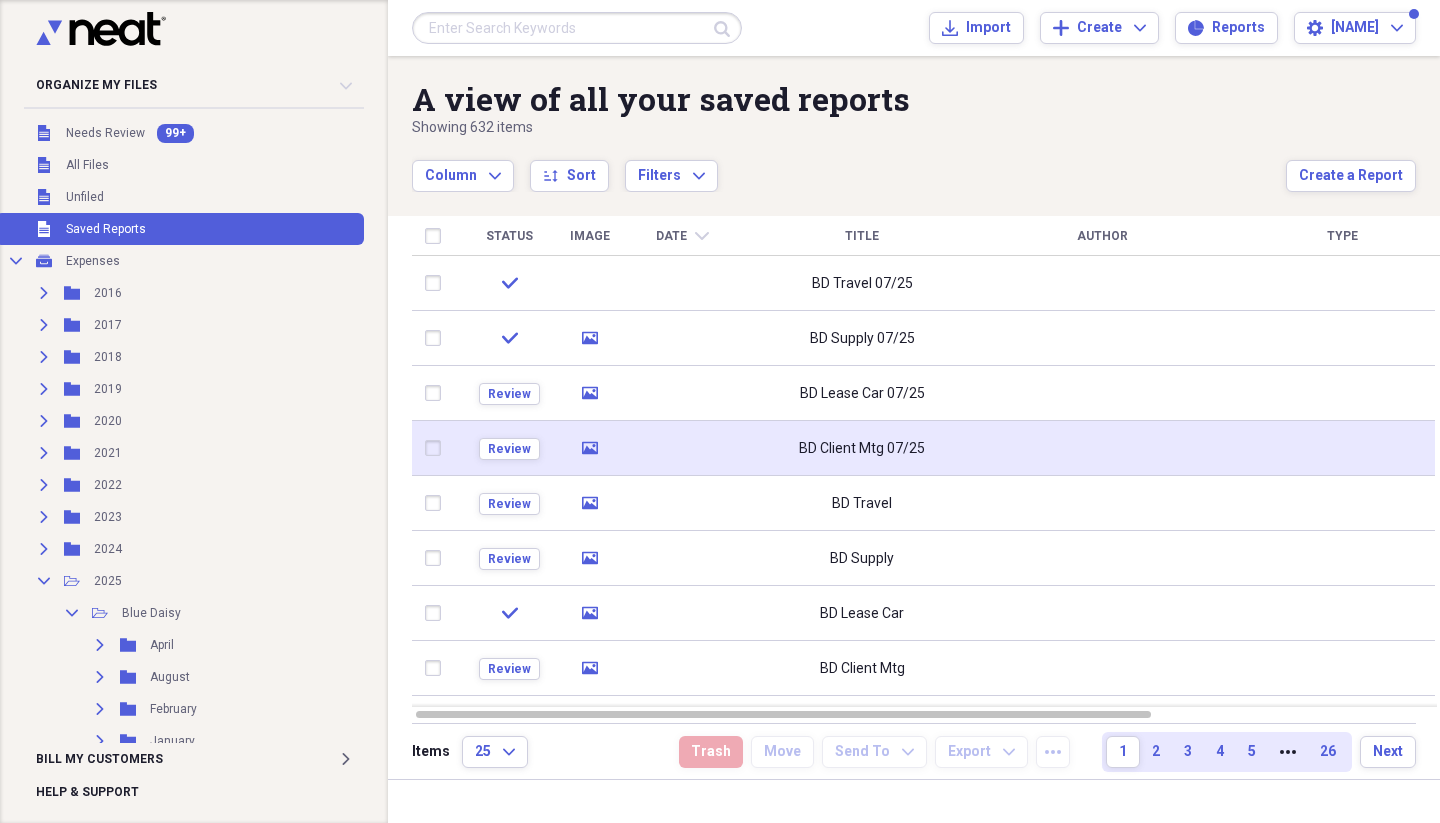 click on "BD Client Mtg 07/25" at bounding box center (862, 449) 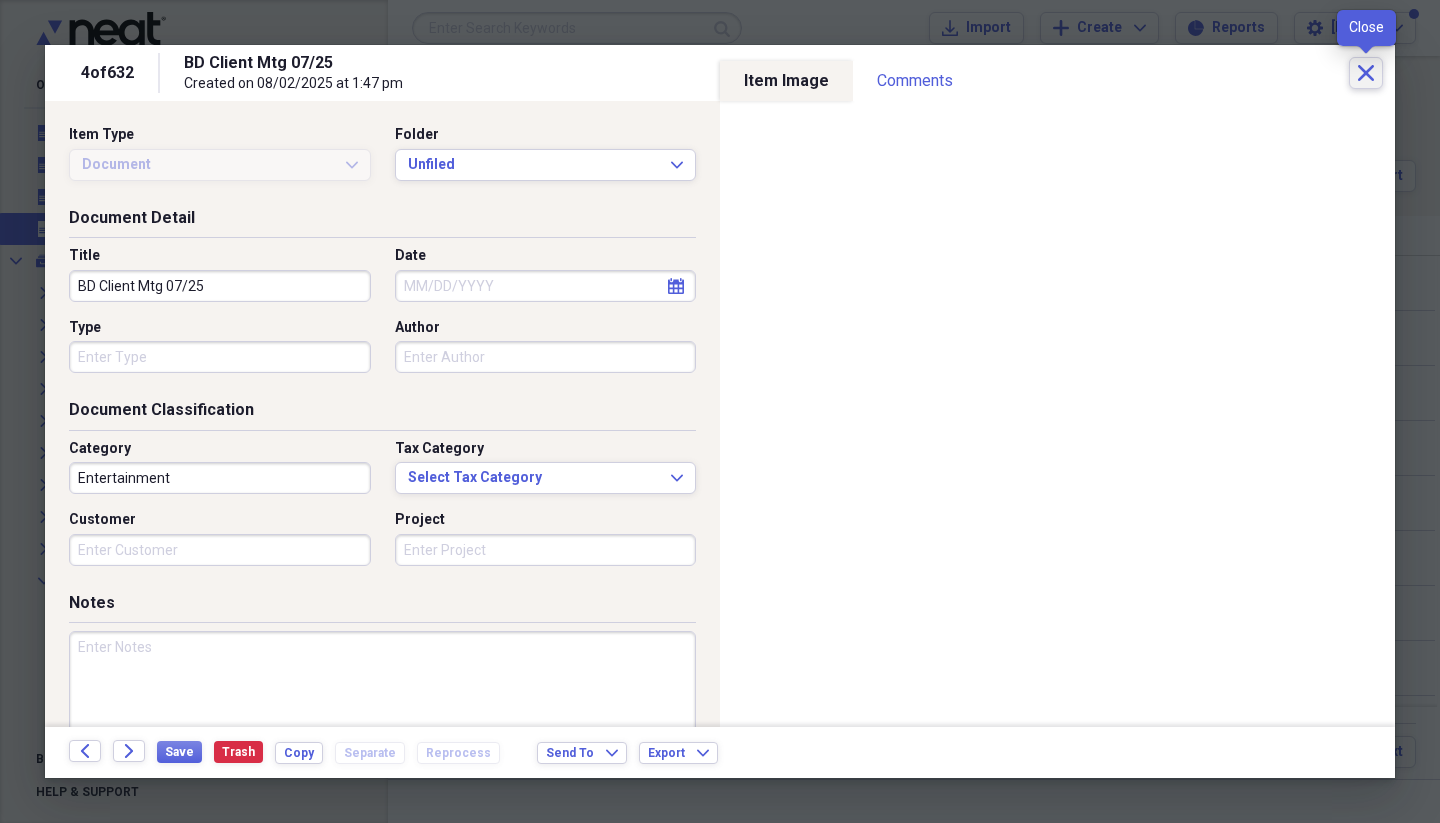 click on "Close" 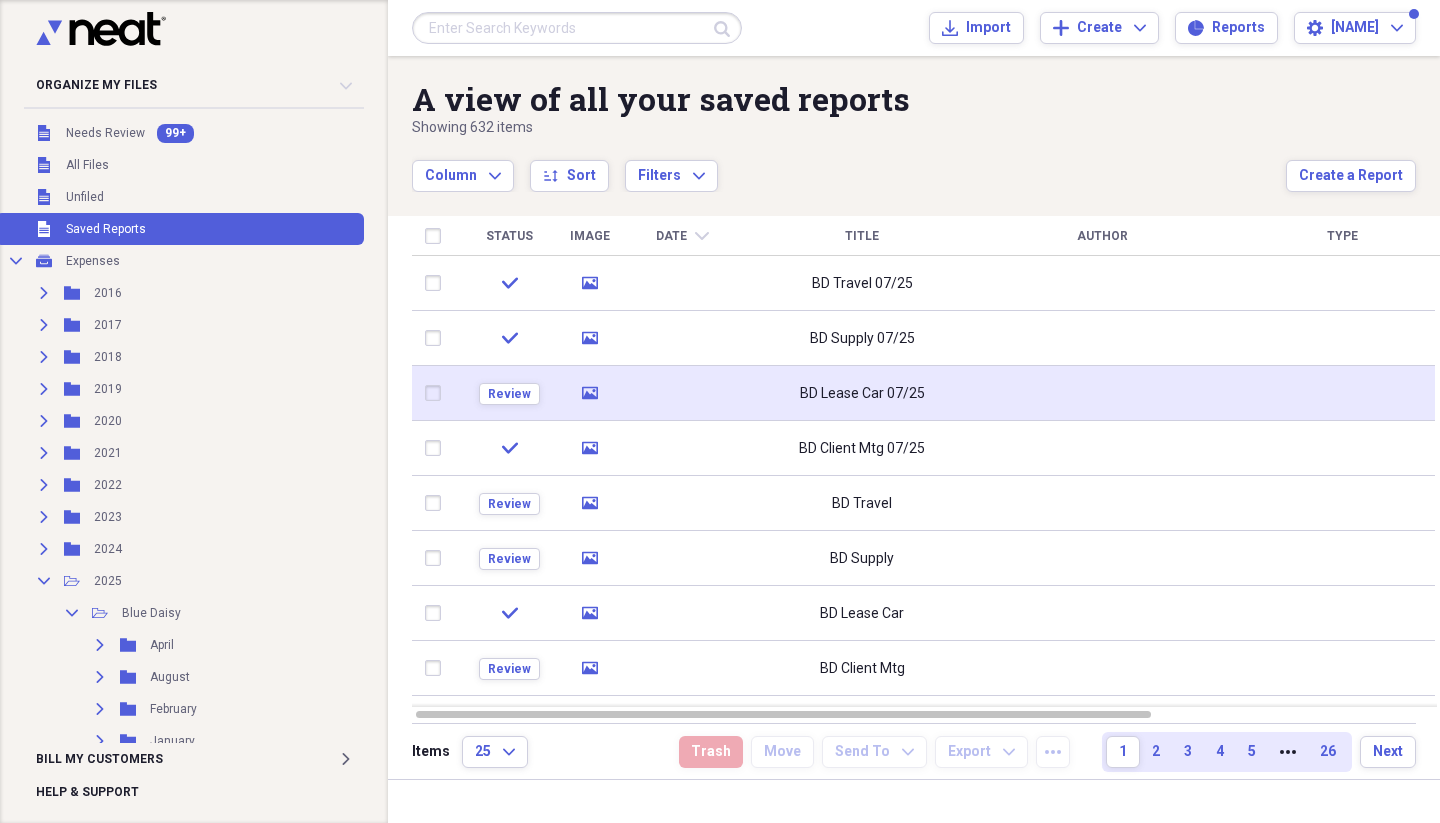 click on "BD Lease Car 07/25" at bounding box center (862, 394) 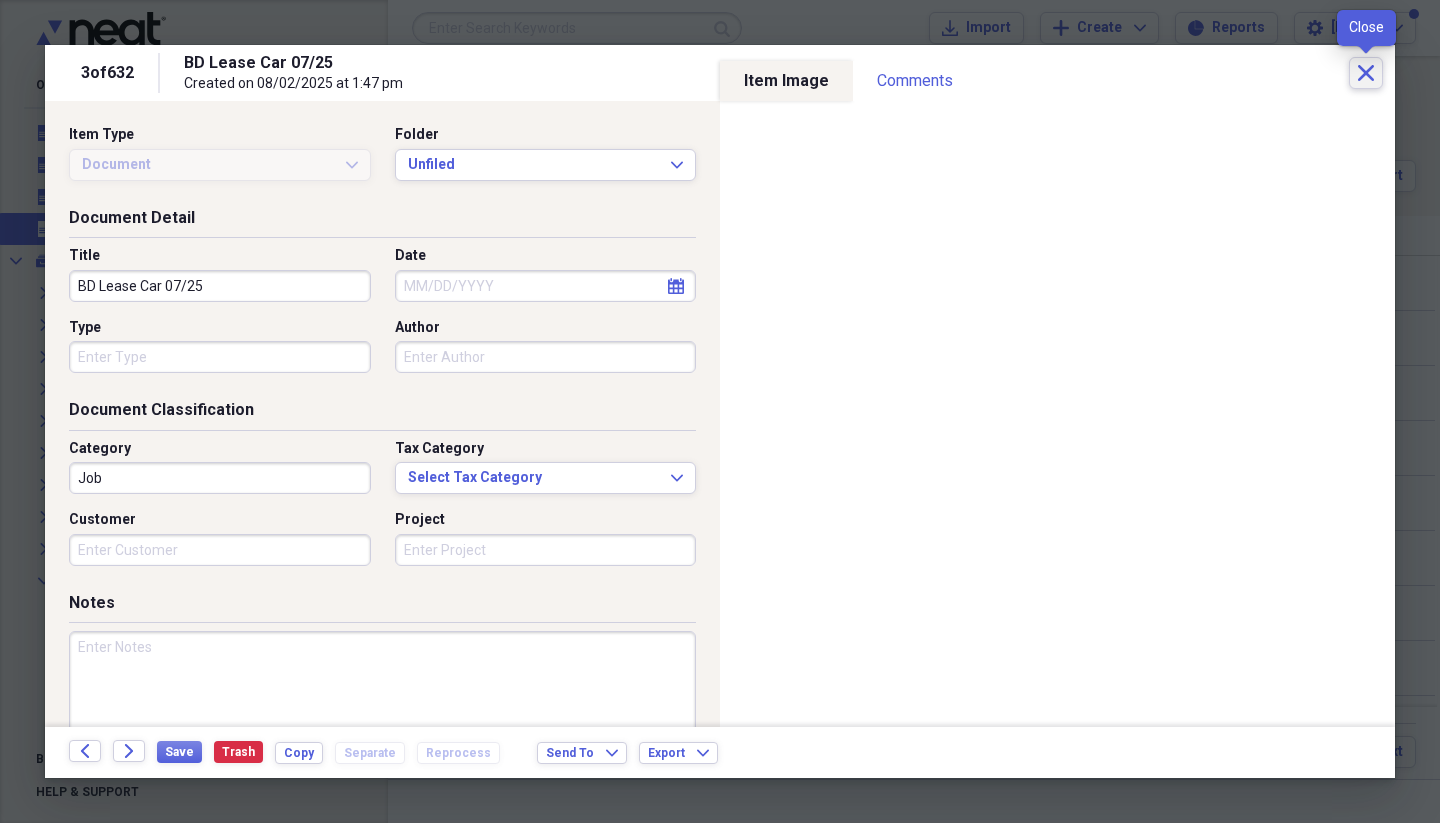 click on "Close" 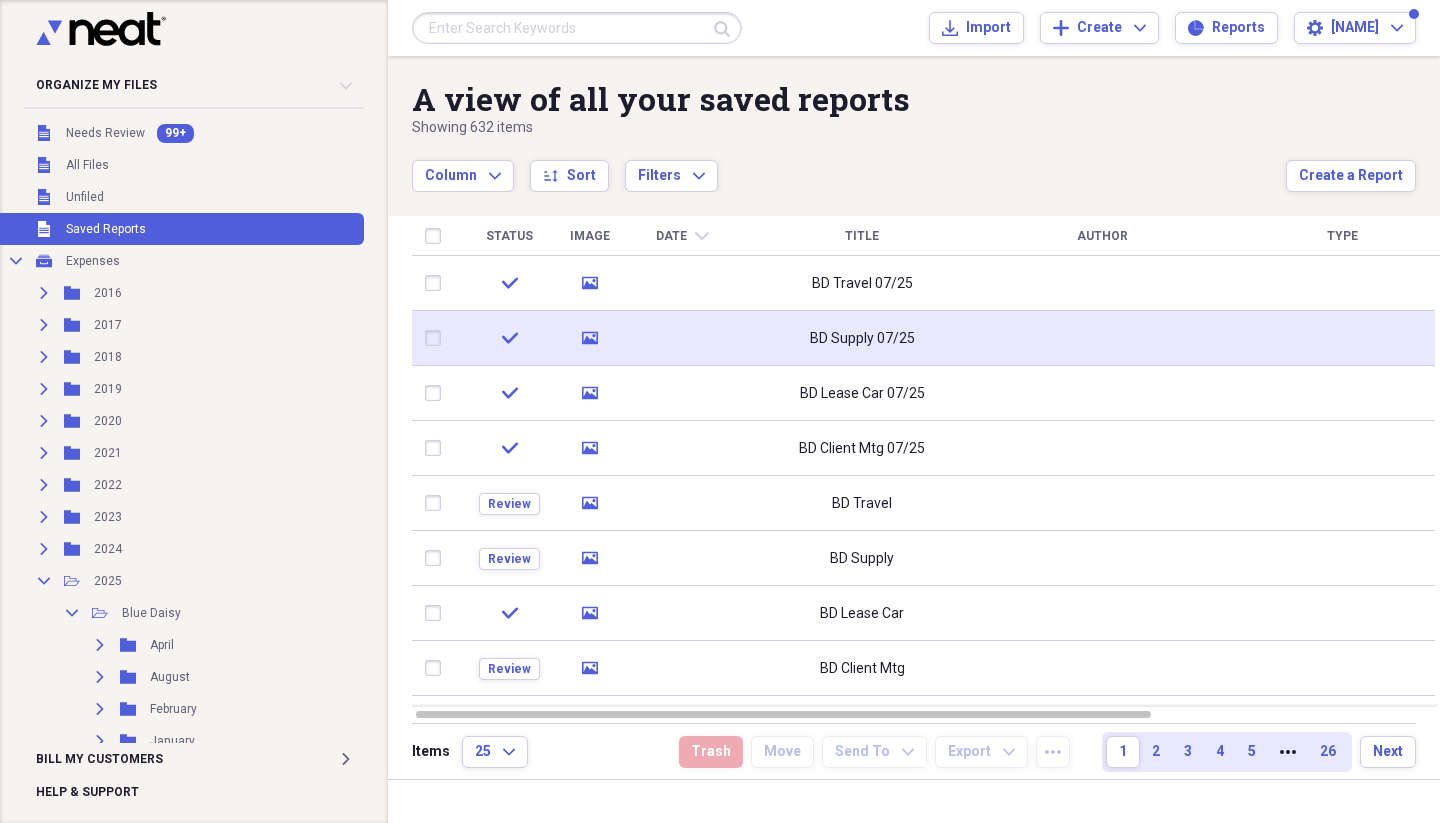 click on "BD Supply 07/25" at bounding box center (862, 339) 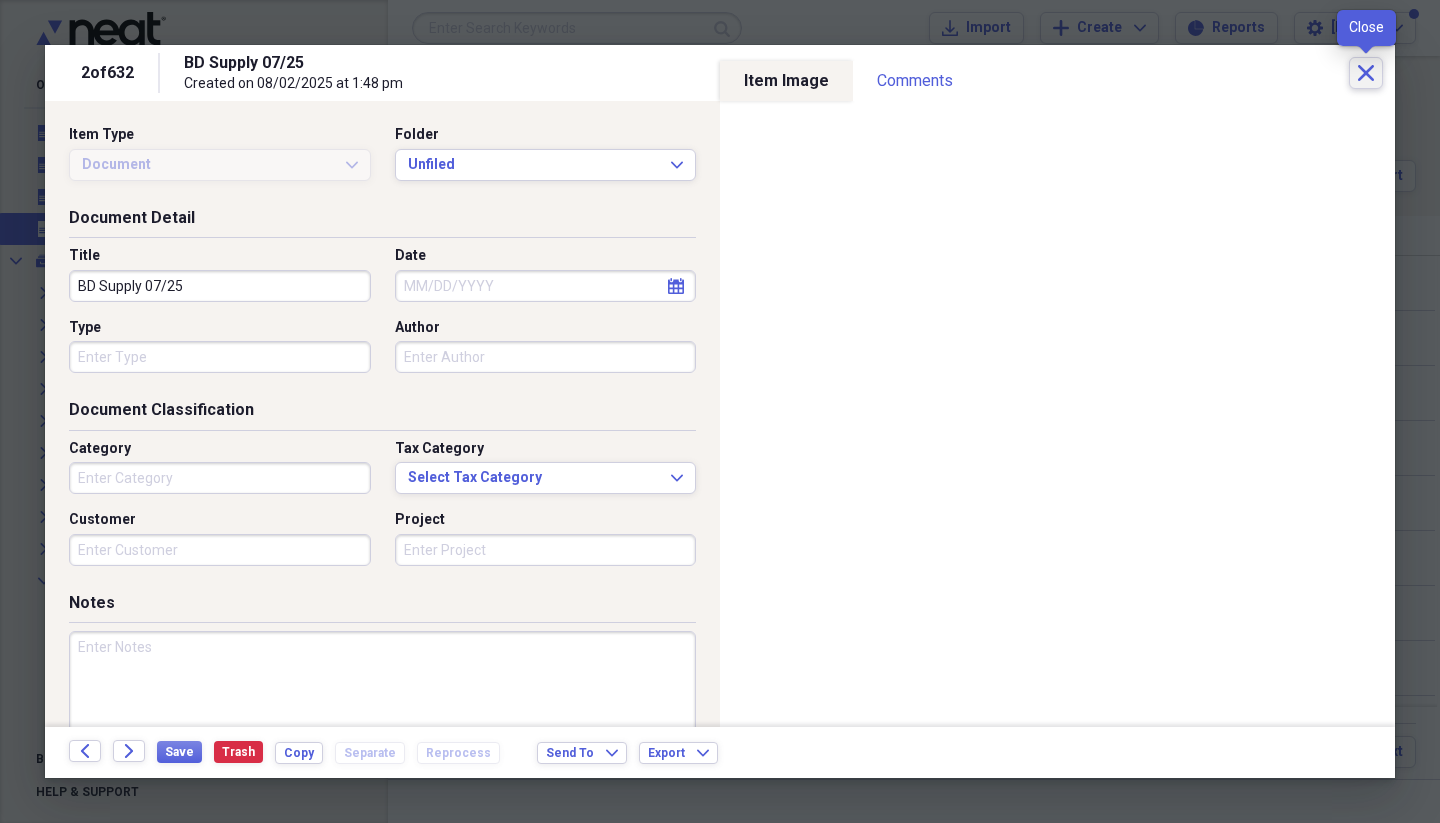 click on "Close" at bounding box center (1366, 73) 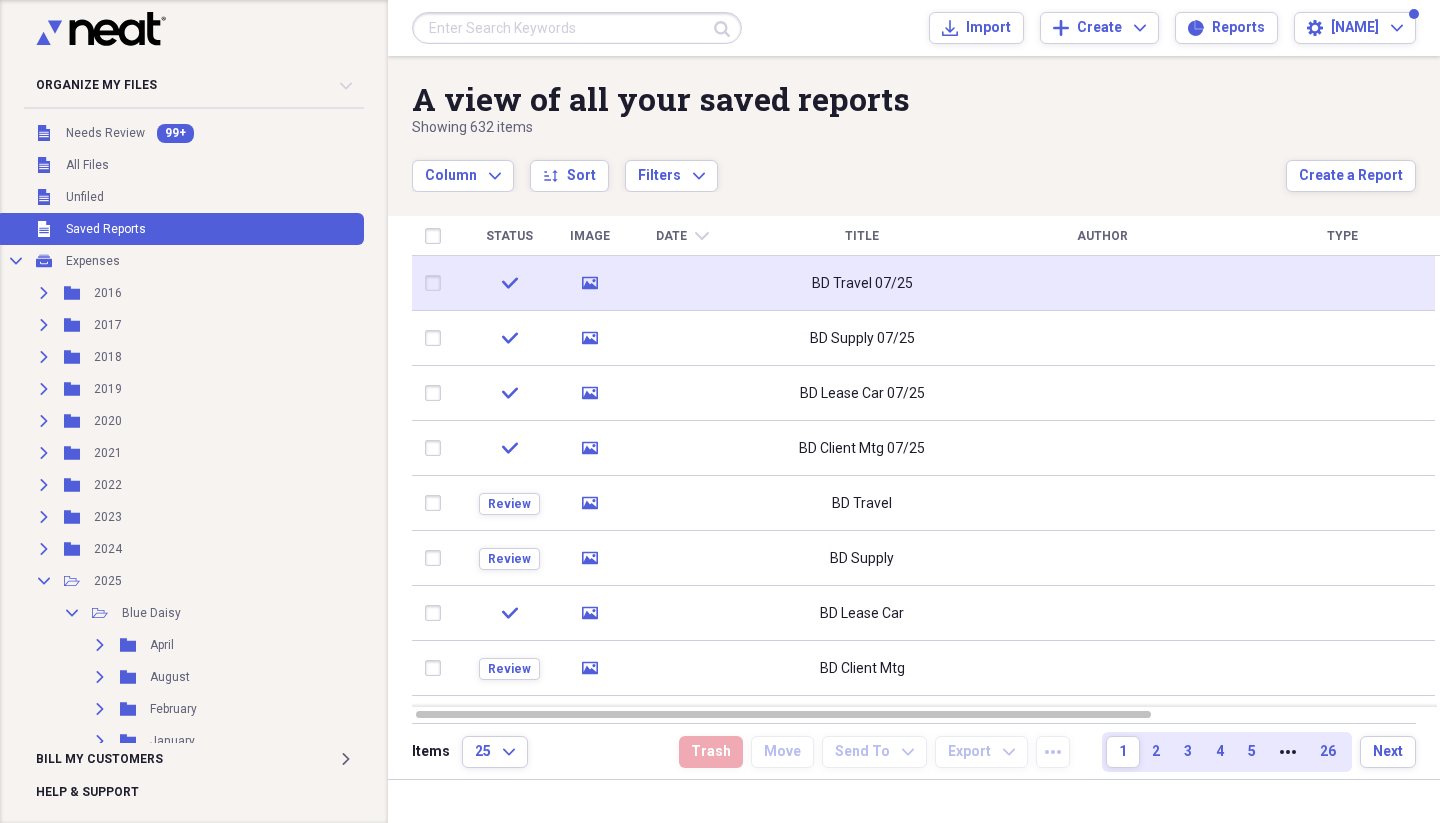 click on "BD Travel 07/25" at bounding box center (862, 284) 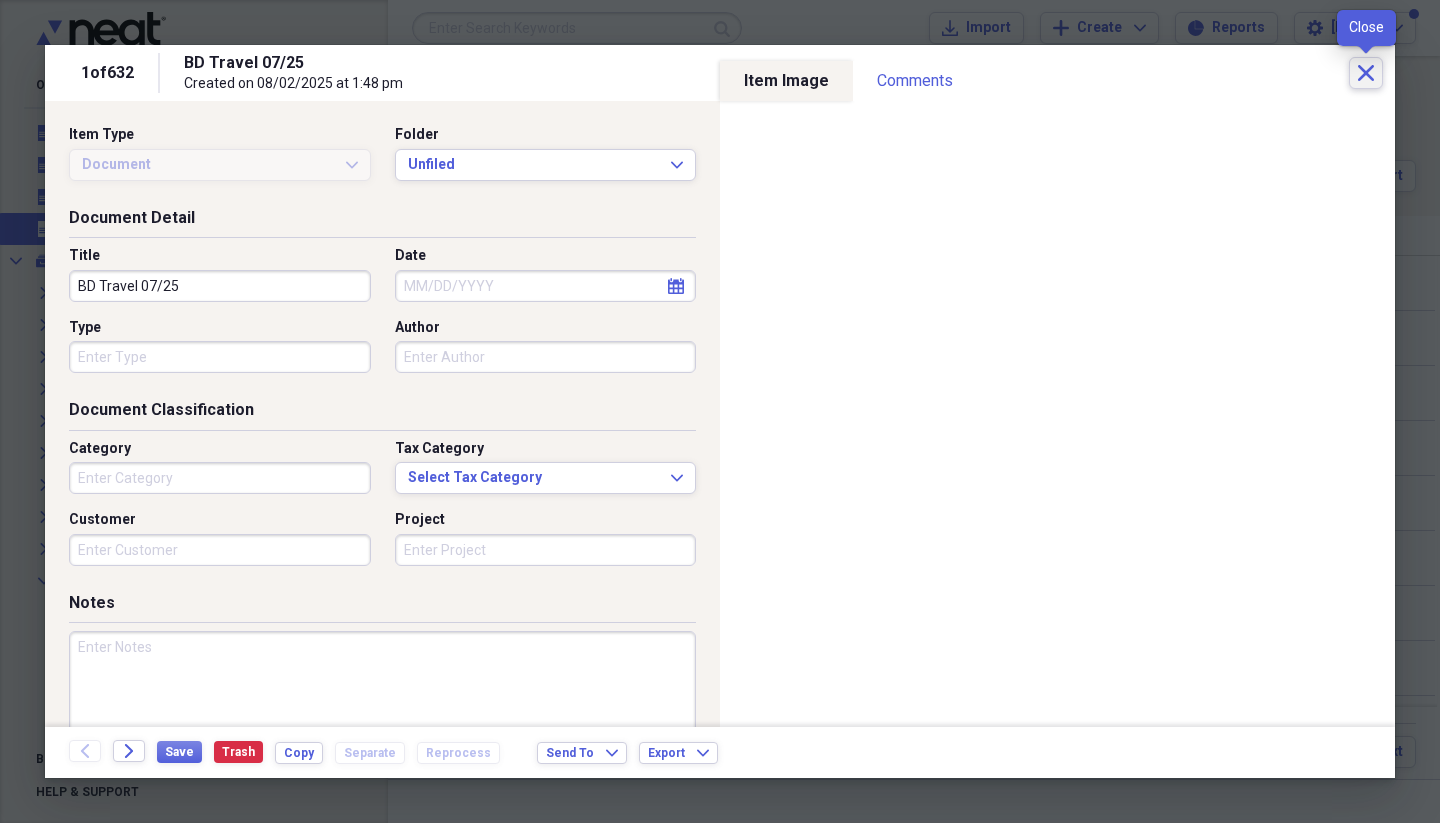 click 